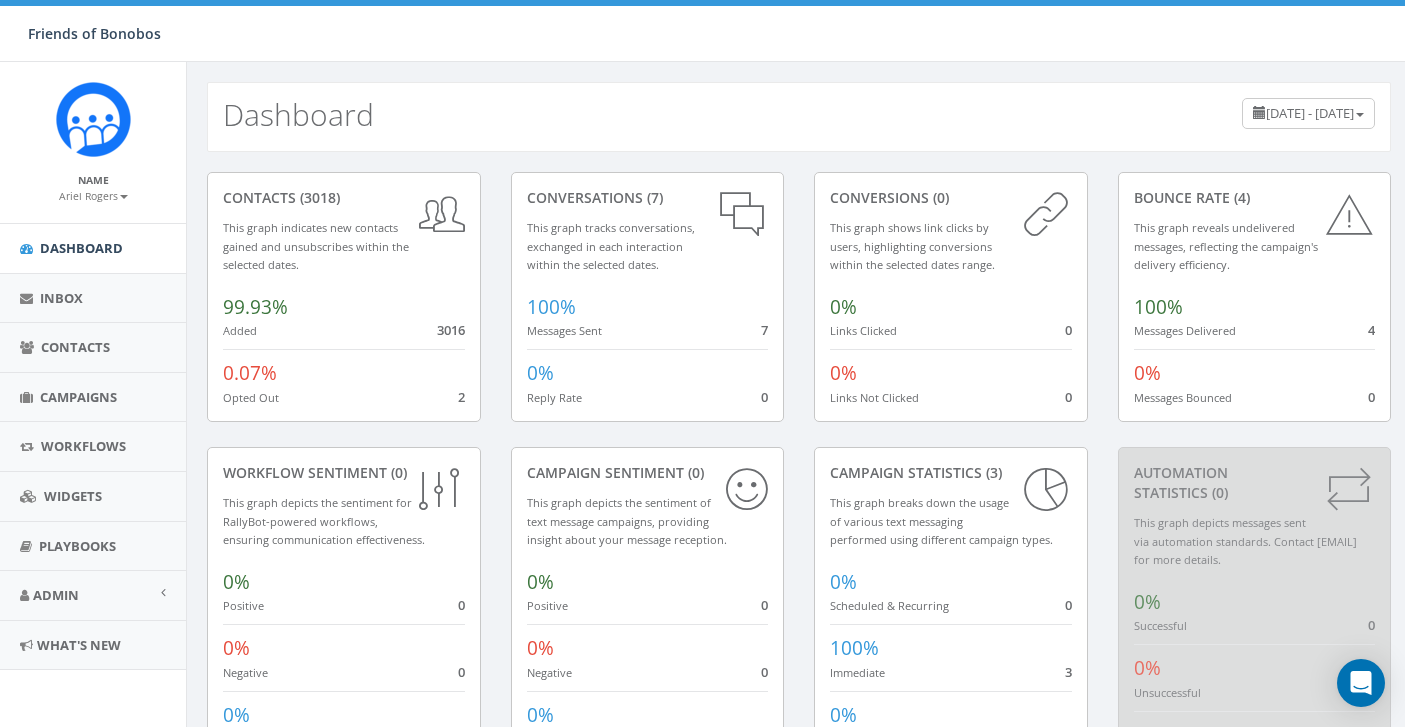 scroll, scrollTop: 0, scrollLeft: 0, axis: both 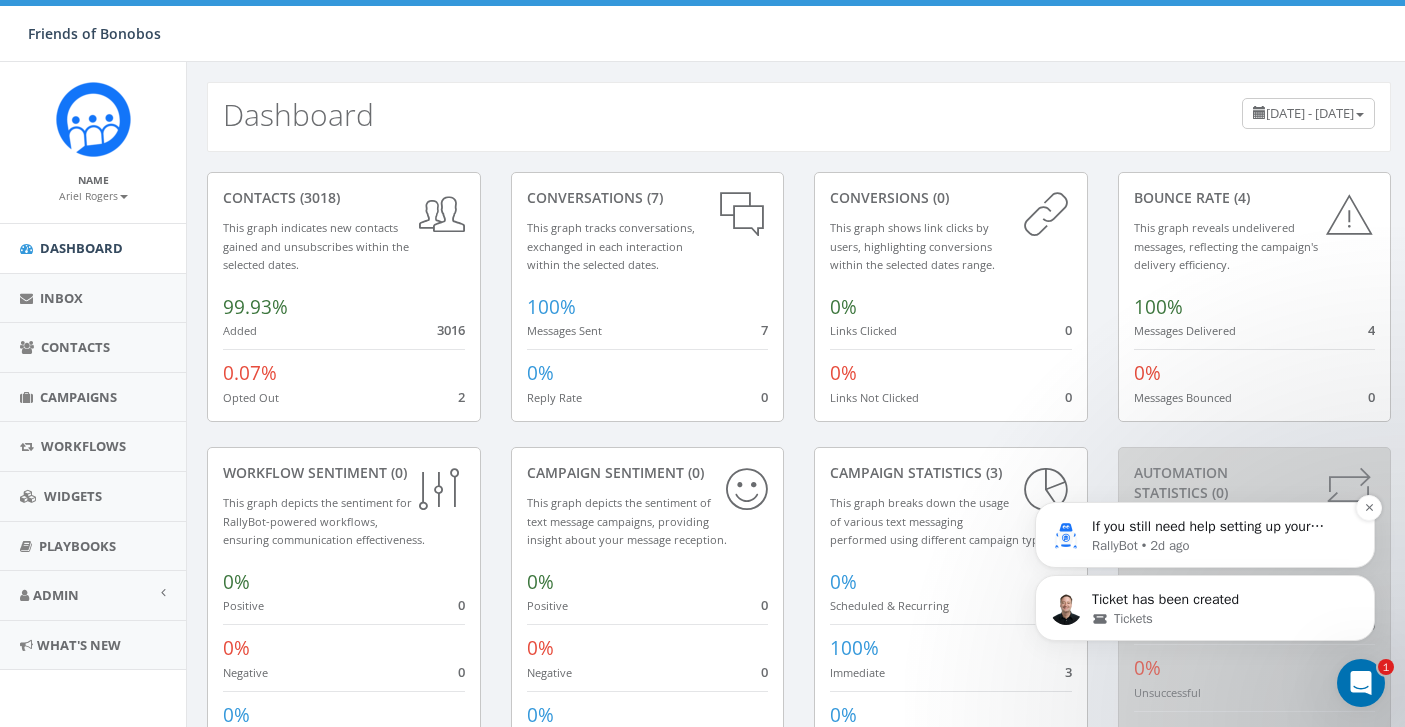 click on "If you still need help setting up your welcome text automation or have other questions, I’m here to assist! Would you like to share more about what you’re trying to achieve or any specific challenges you’re facing?" at bounding box center (1221, 527) 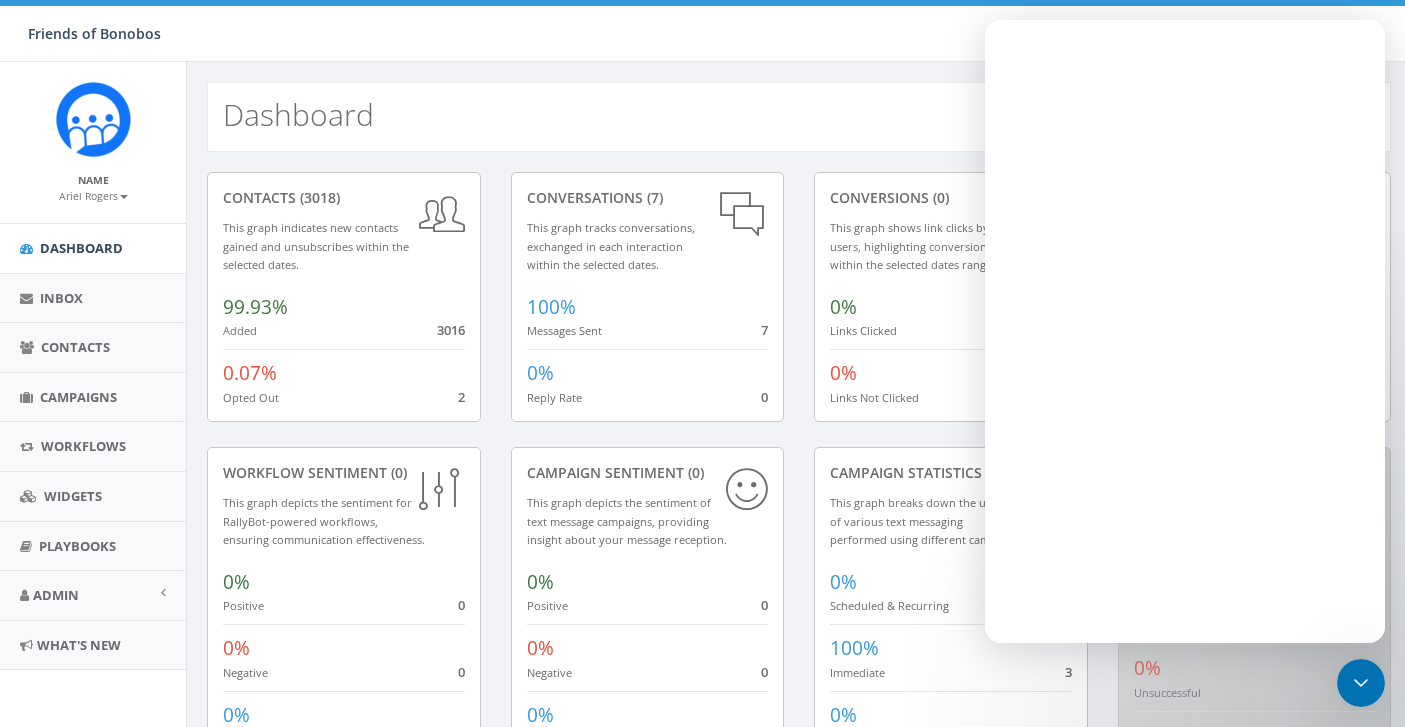 scroll, scrollTop: 0, scrollLeft: 0, axis: both 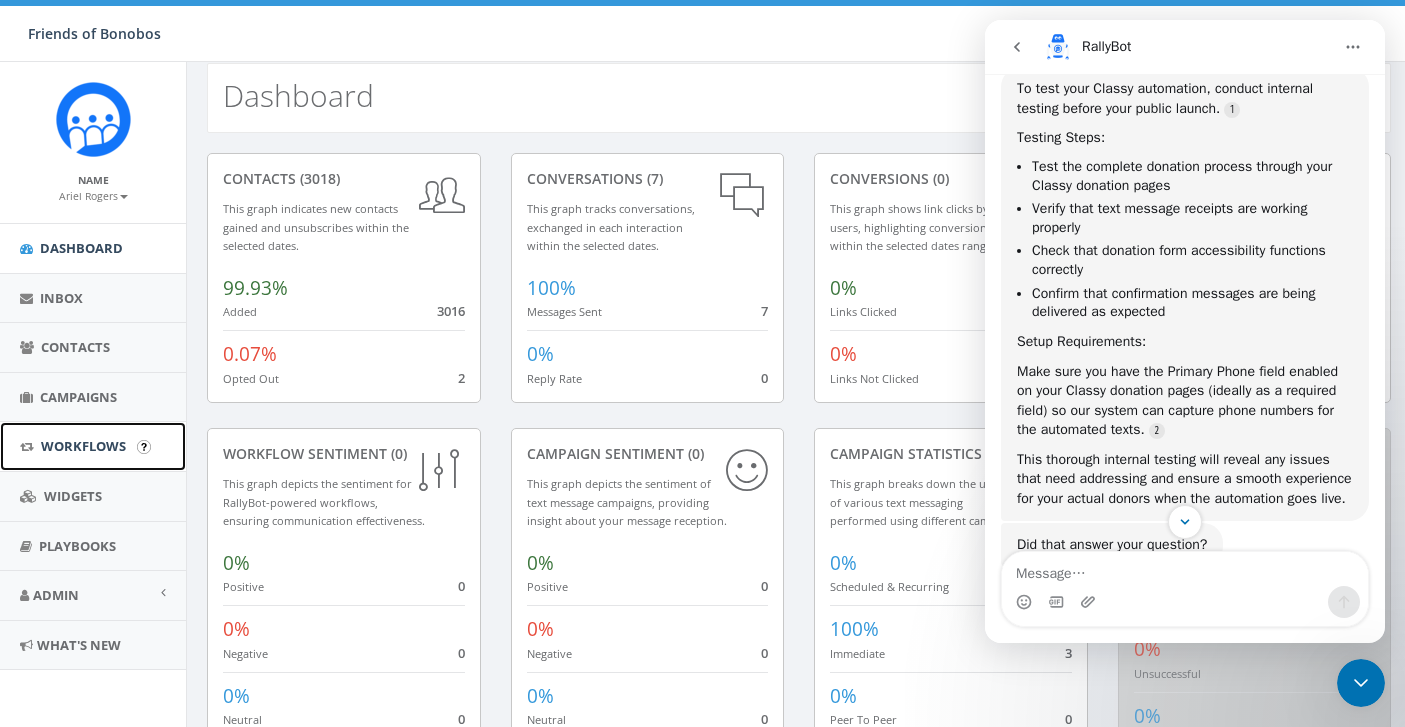 click on "Workflows" at bounding box center [93, 446] 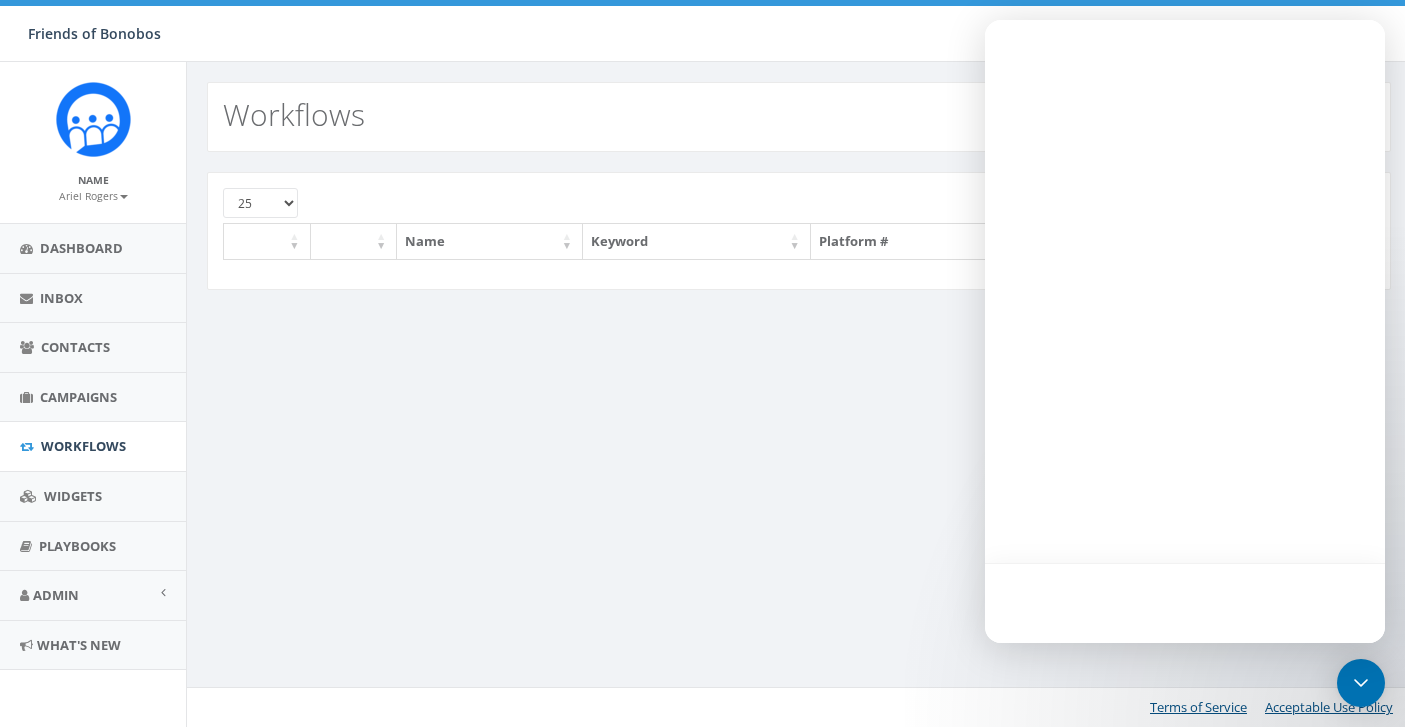 scroll, scrollTop: 0, scrollLeft: 0, axis: both 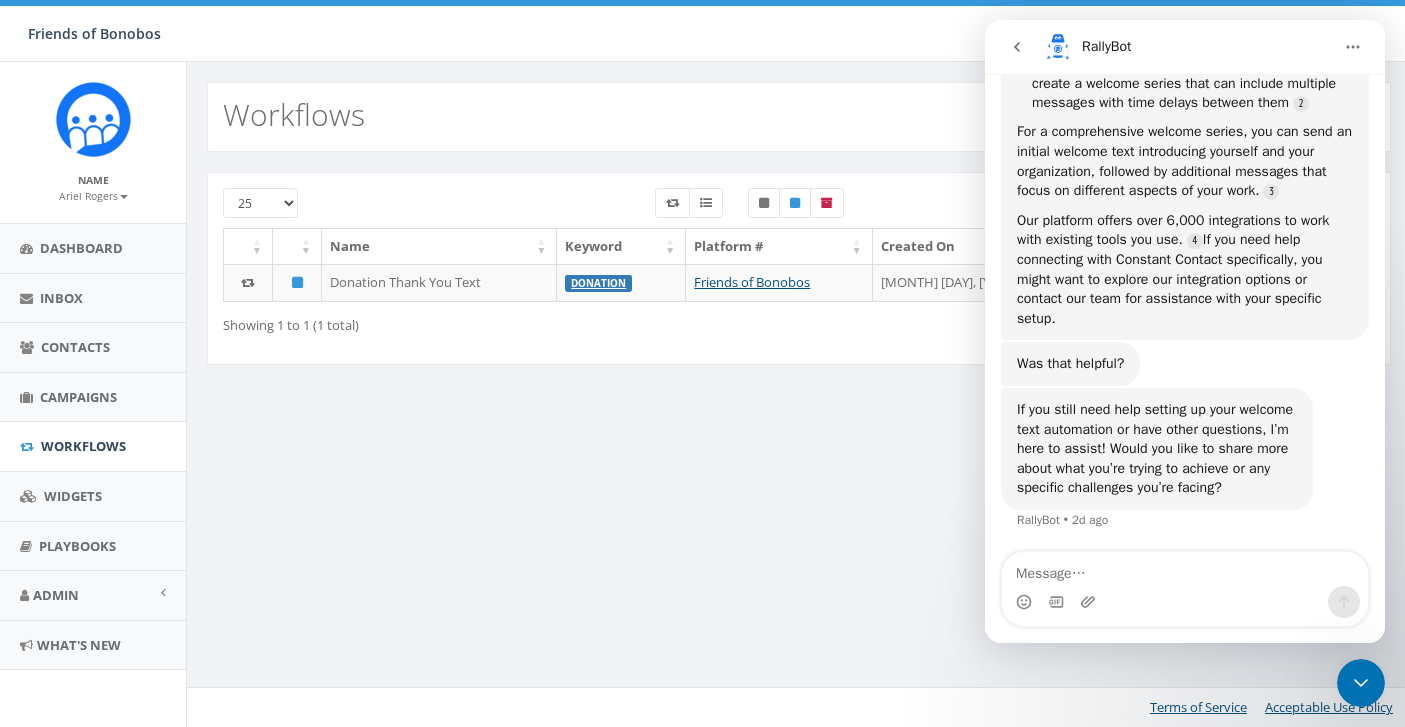 click on "New Workflows 25 50 100 Name Keyword Platform # Created On Donation Thank You Text Donation Friends of Bonobos July 24, 2025 03:11 PM View Showing 1 to 1 (1 total)  First Previous 1 Next Last Terms of Service   Acceptable Use Policy" at bounding box center (798, 394) 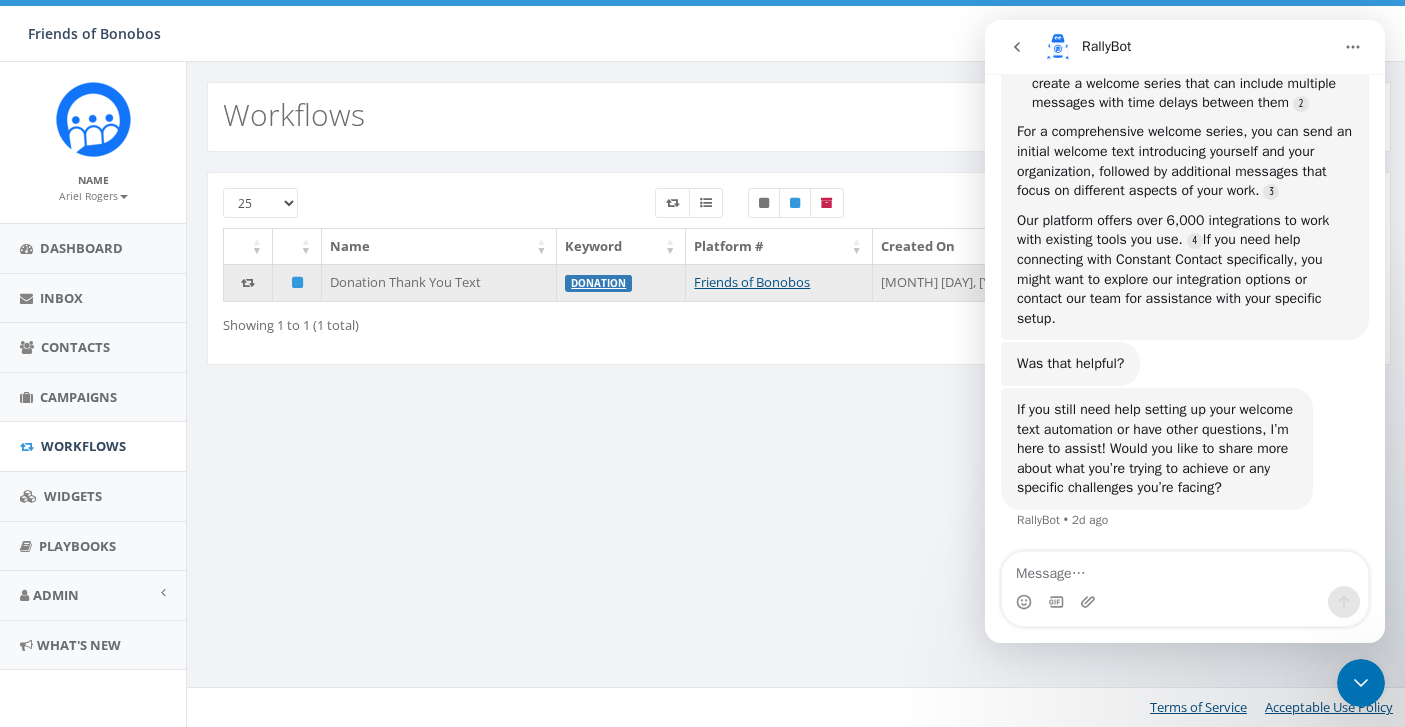 click on "Friends of Bonobos" at bounding box center [779, 283] 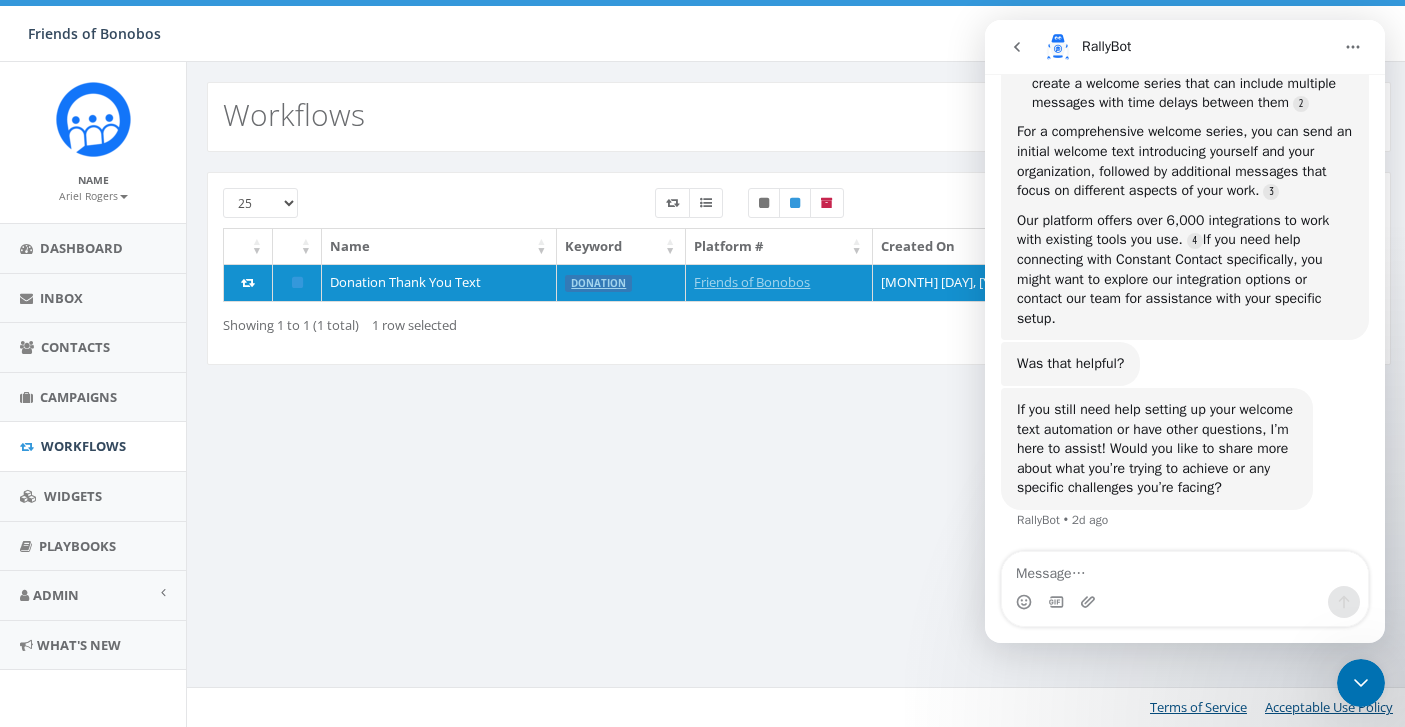 click 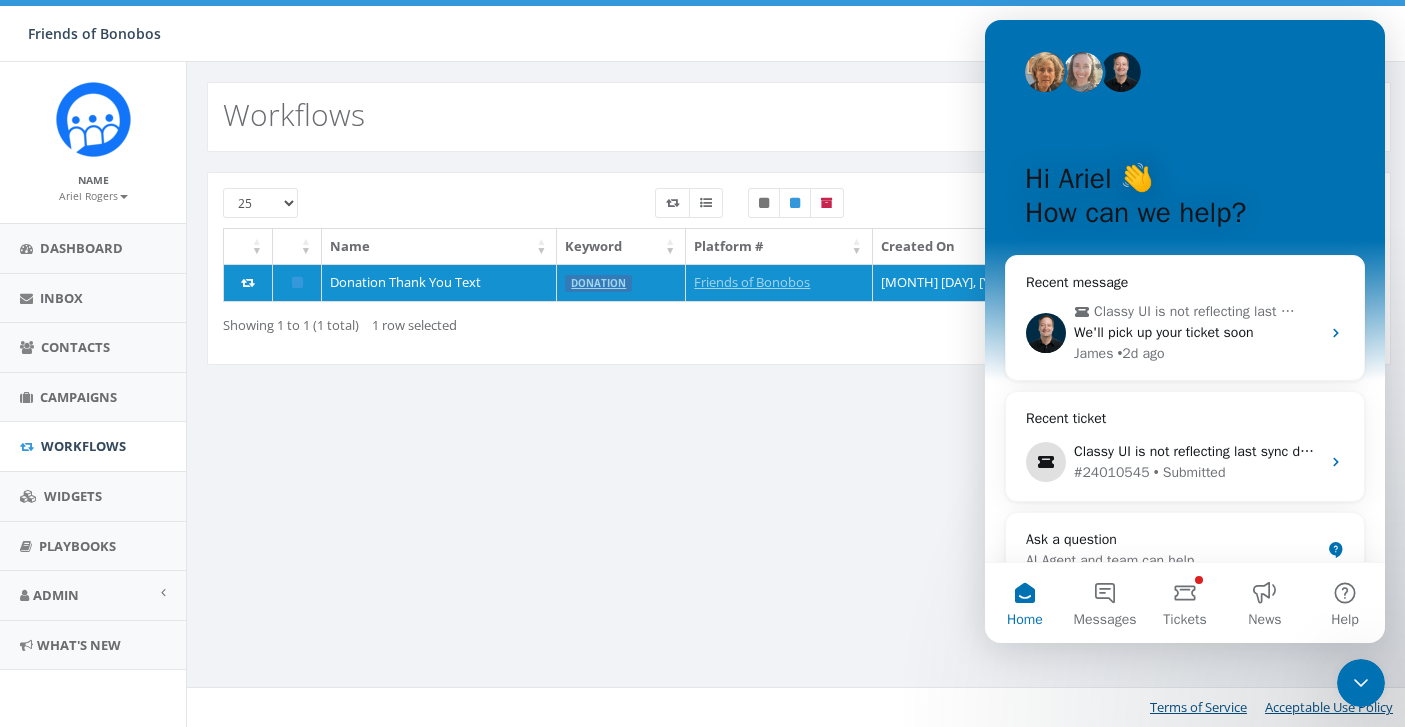 click on "25 50 100 Name Keyword Platform # Created On Donation Thank You Text Donation Friends of Bonobos July 24, 2025 03:11 PM View Showing 1 to 1 (1 total)  1 row selected First Previous 1 Next Last" at bounding box center [799, 281] 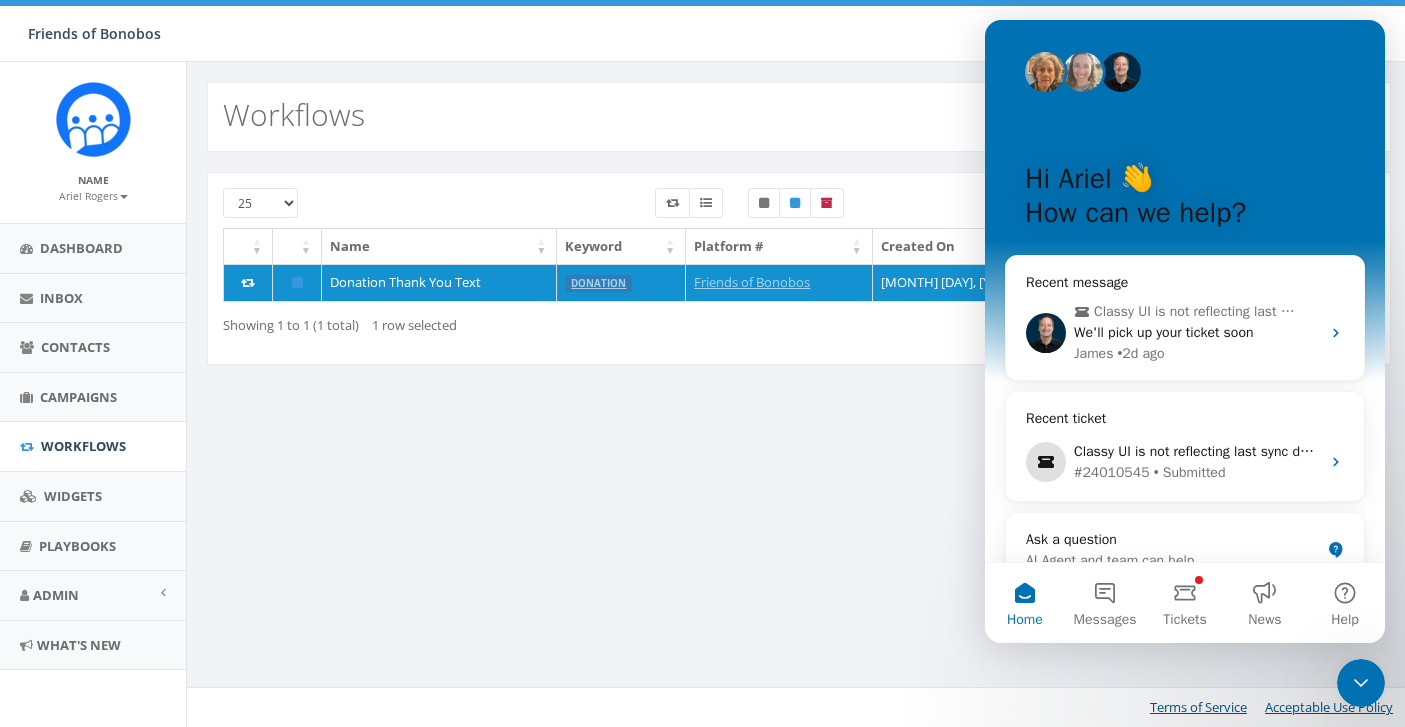 click 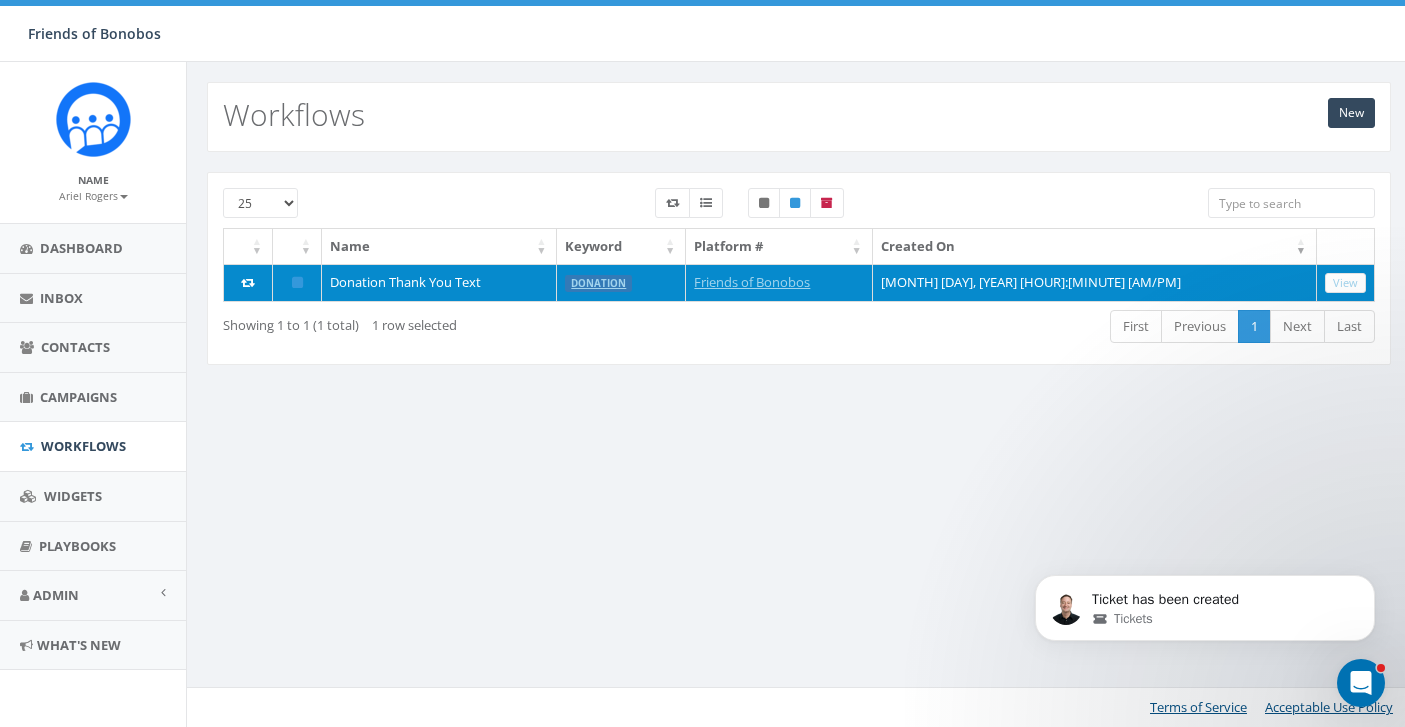 scroll, scrollTop: 0, scrollLeft: 0, axis: both 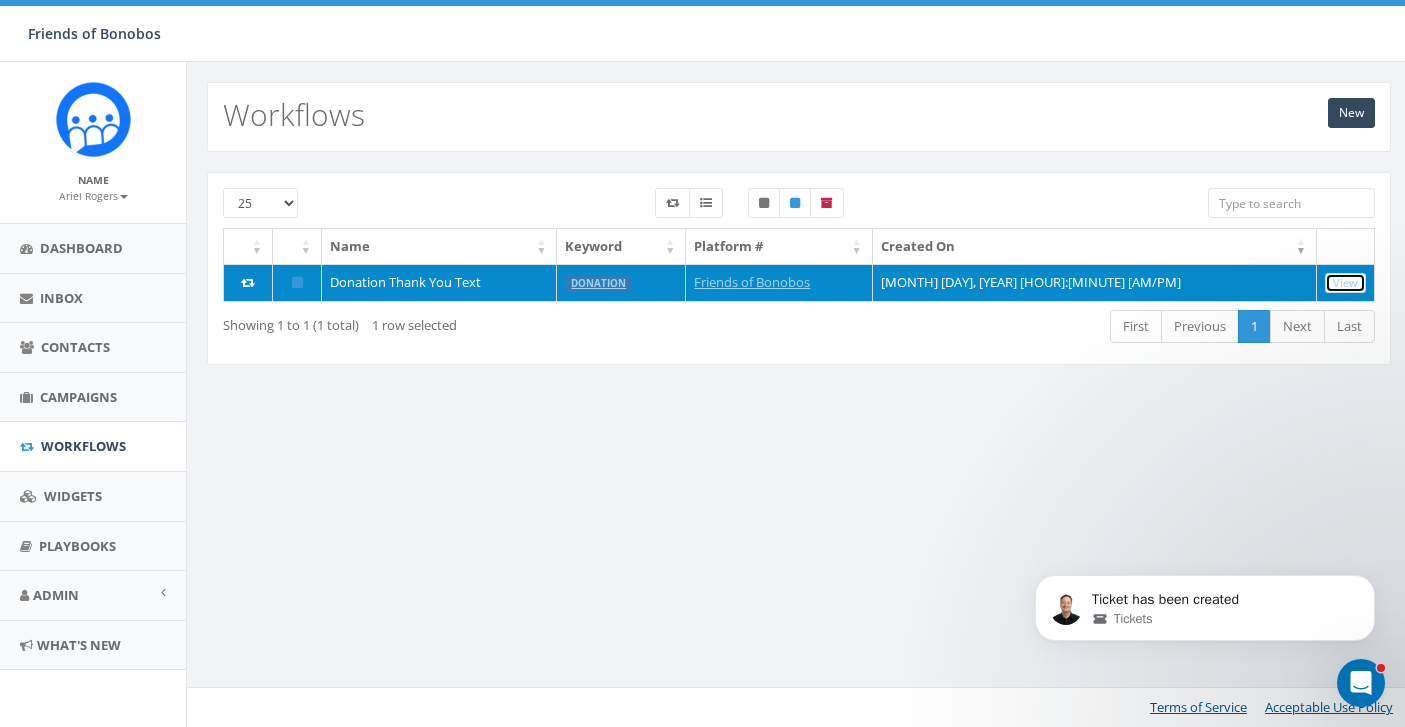 click on "View" at bounding box center [1345, 283] 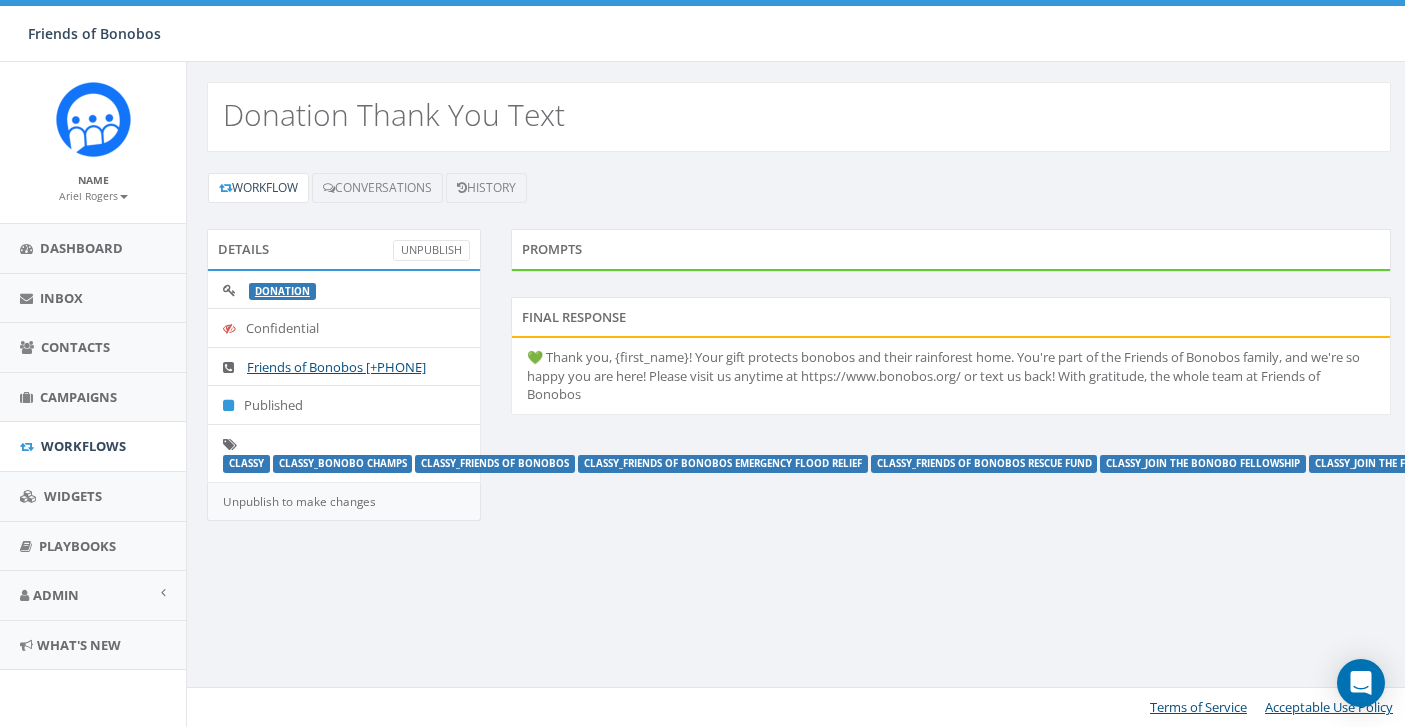 scroll, scrollTop: 0, scrollLeft: 0, axis: both 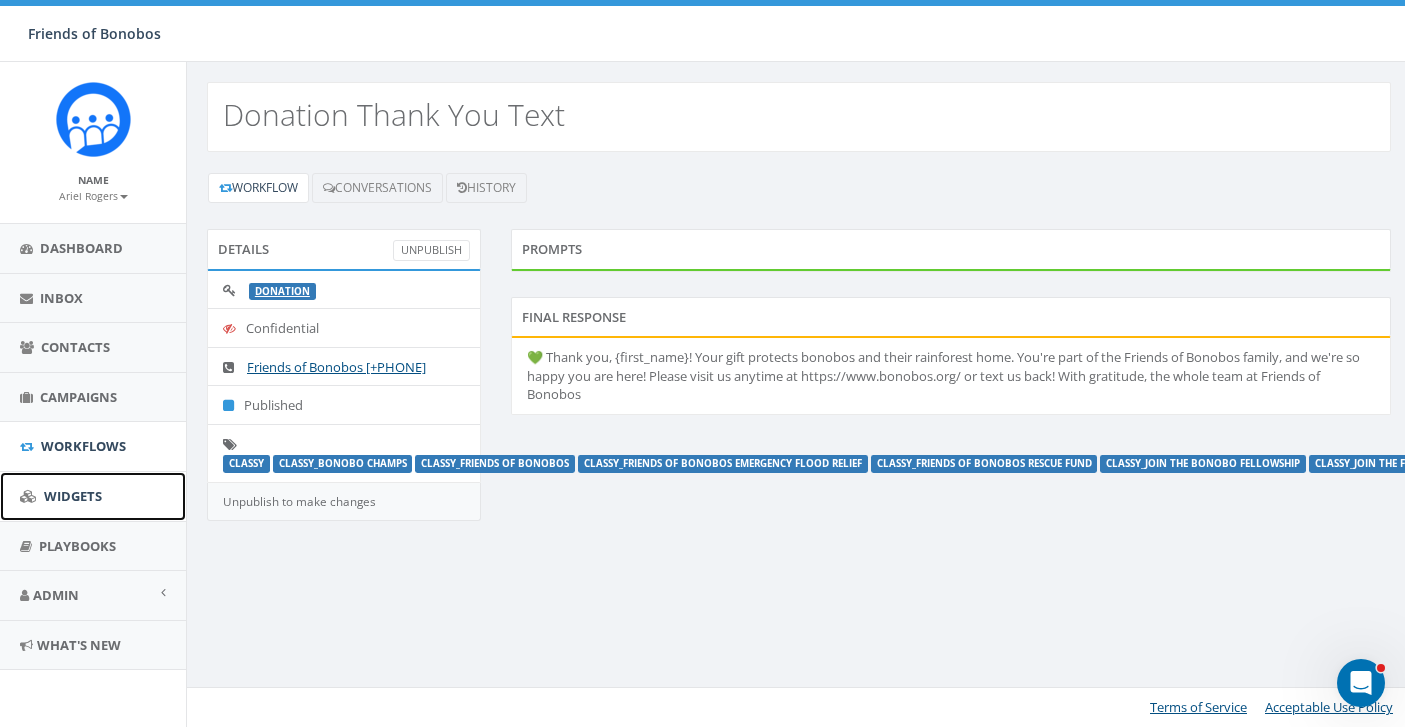 click on "Widgets" at bounding box center [93, 496] 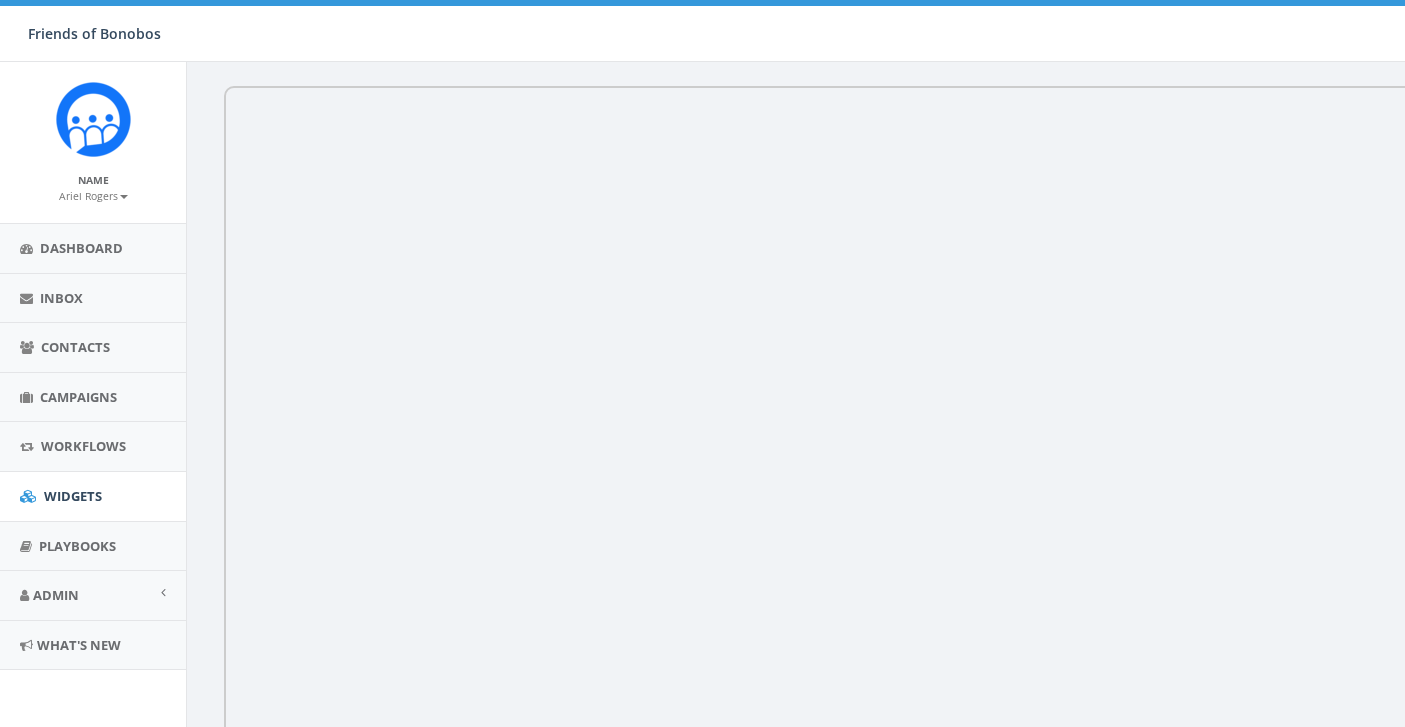 scroll, scrollTop: 0, scrollLeft: 0, axis: both 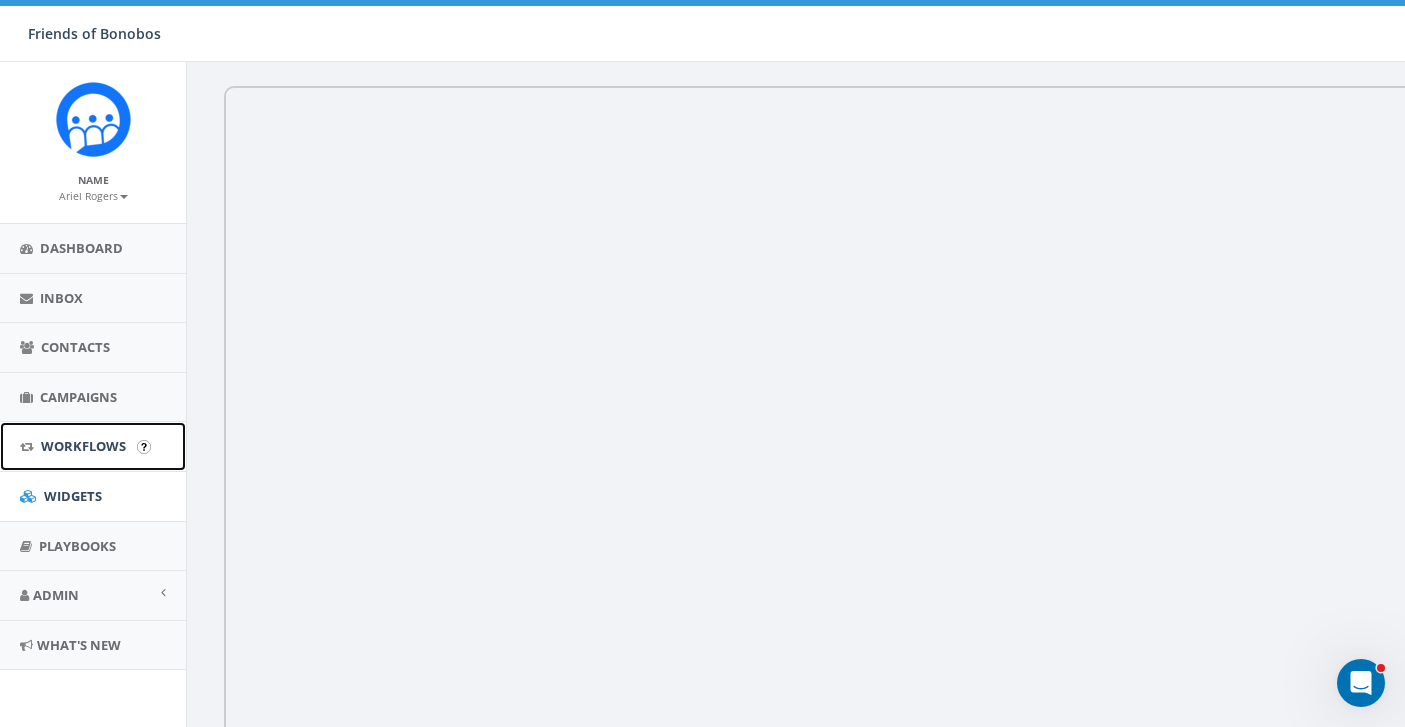 click on "Workflows" at bounding box center [83, 446] 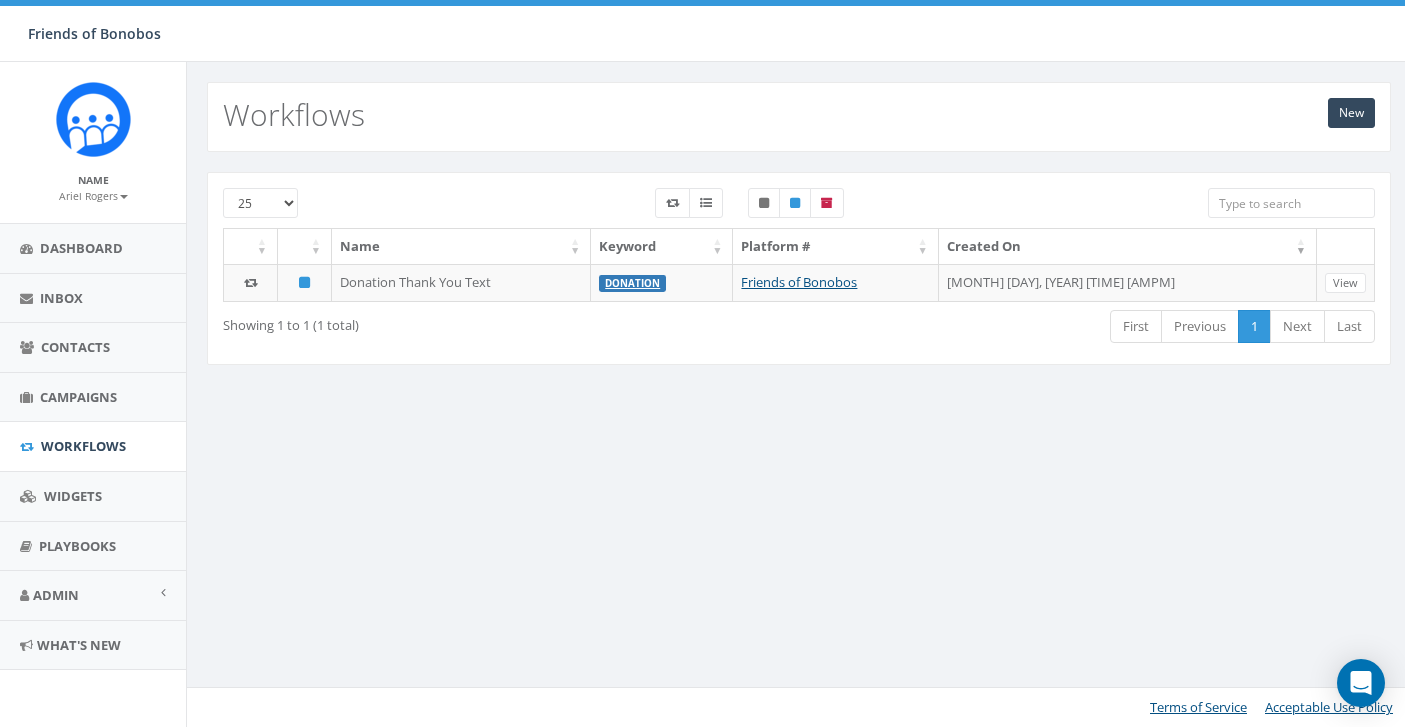 scroll, scrollTop: 0, scrollLeft: 0, axis: both 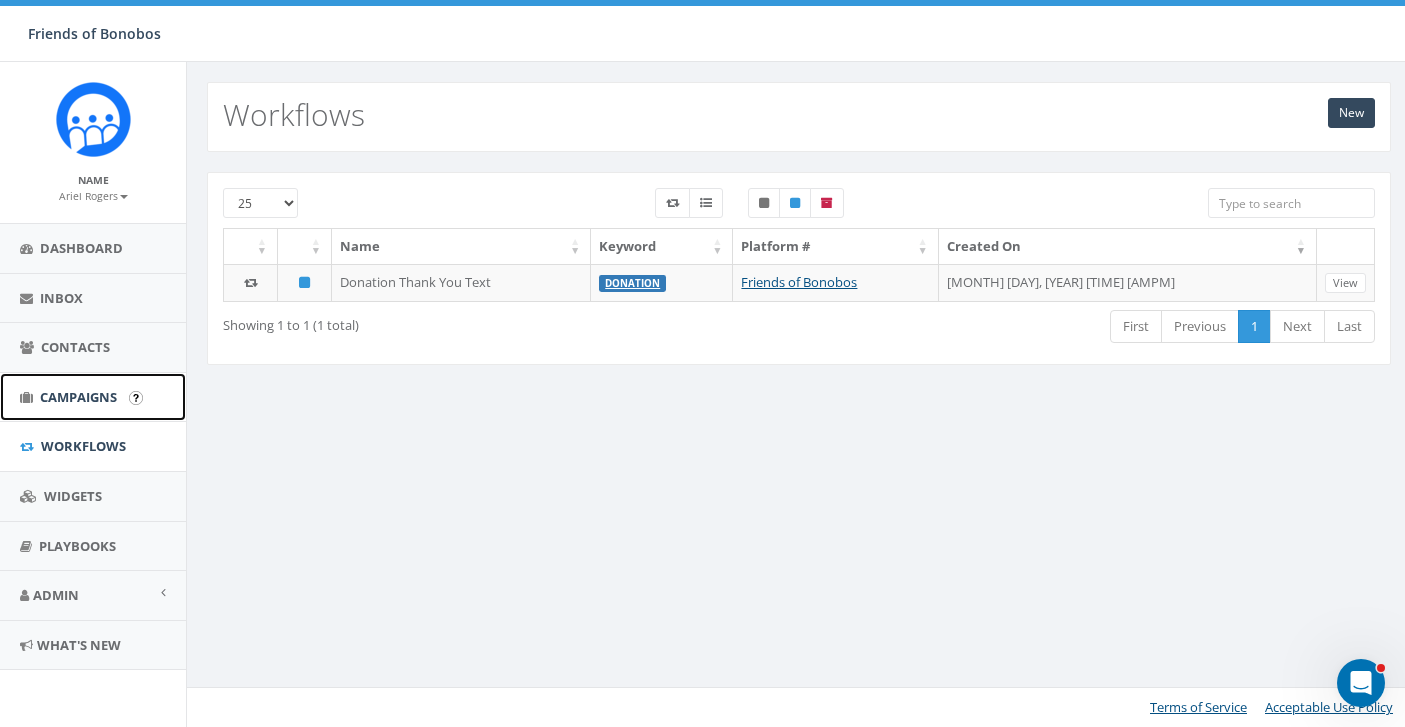 click on "Campaigns" at bounding box center (78, 397) 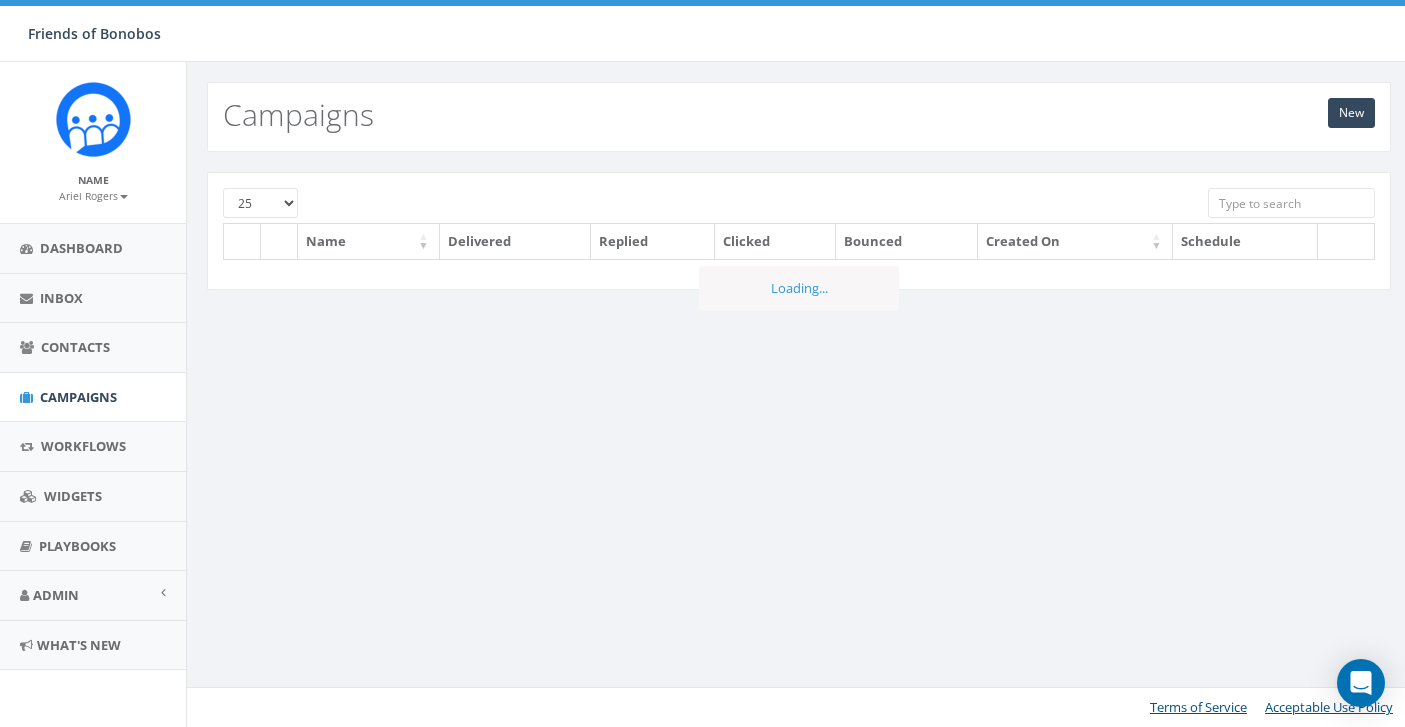 scroll, scrollTop: 0, scrollLeft: 0, axis: both 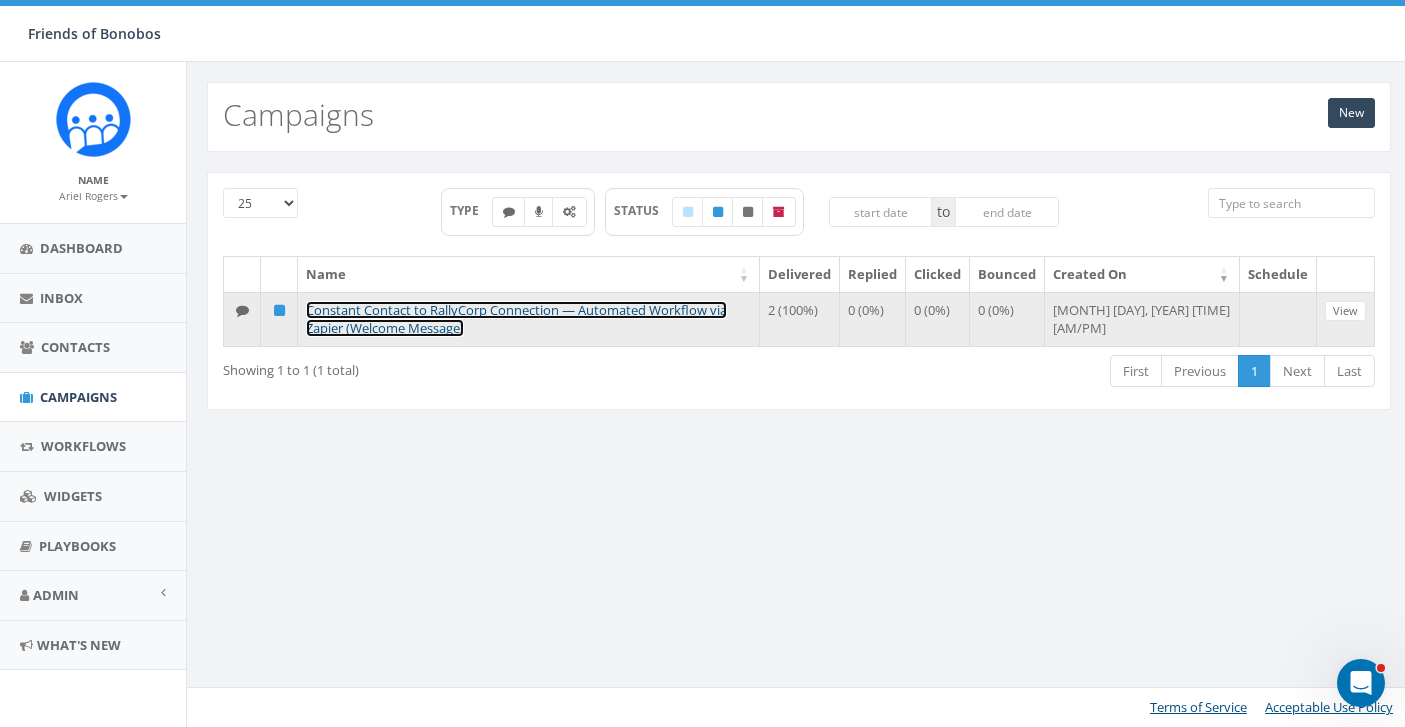 click on "Constant Contact to RallyCorp Connection — Automated Workflow via Zapier (Welcome Message)" at bounding box center [516, 319] 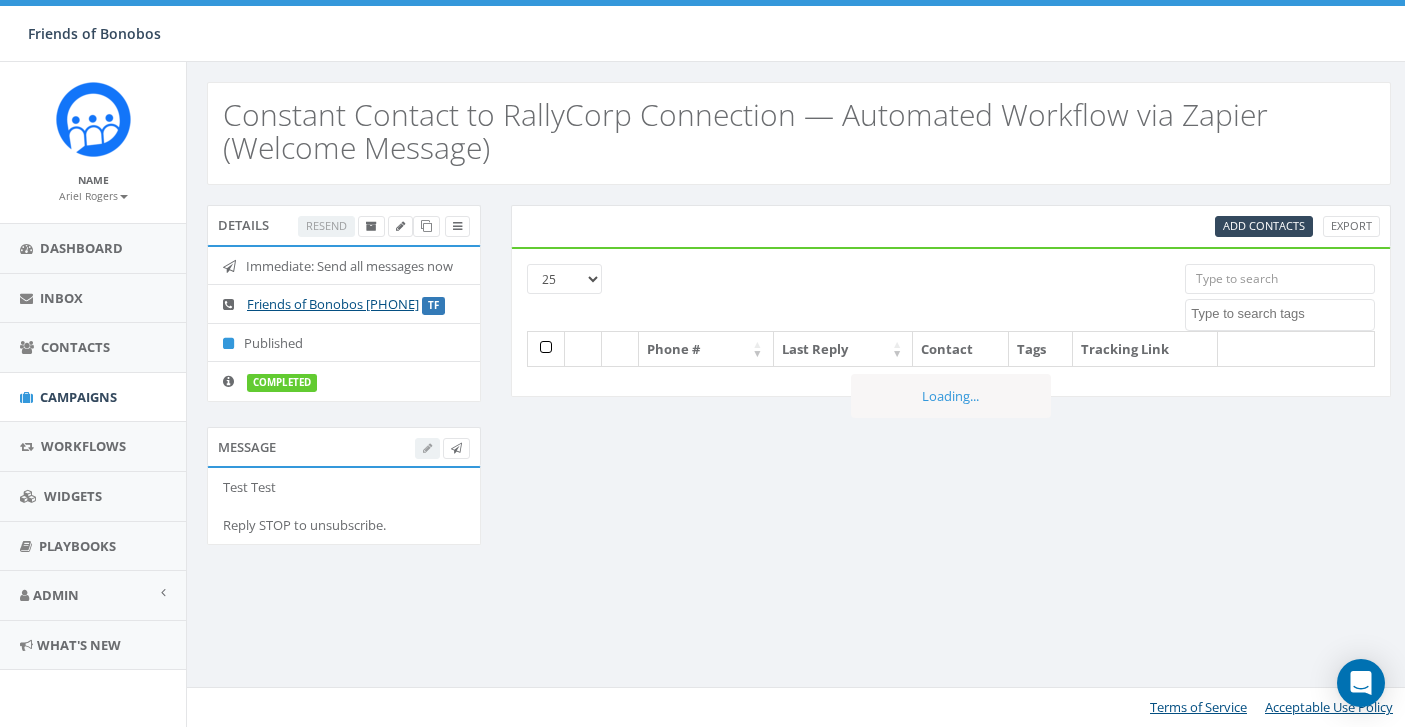 select 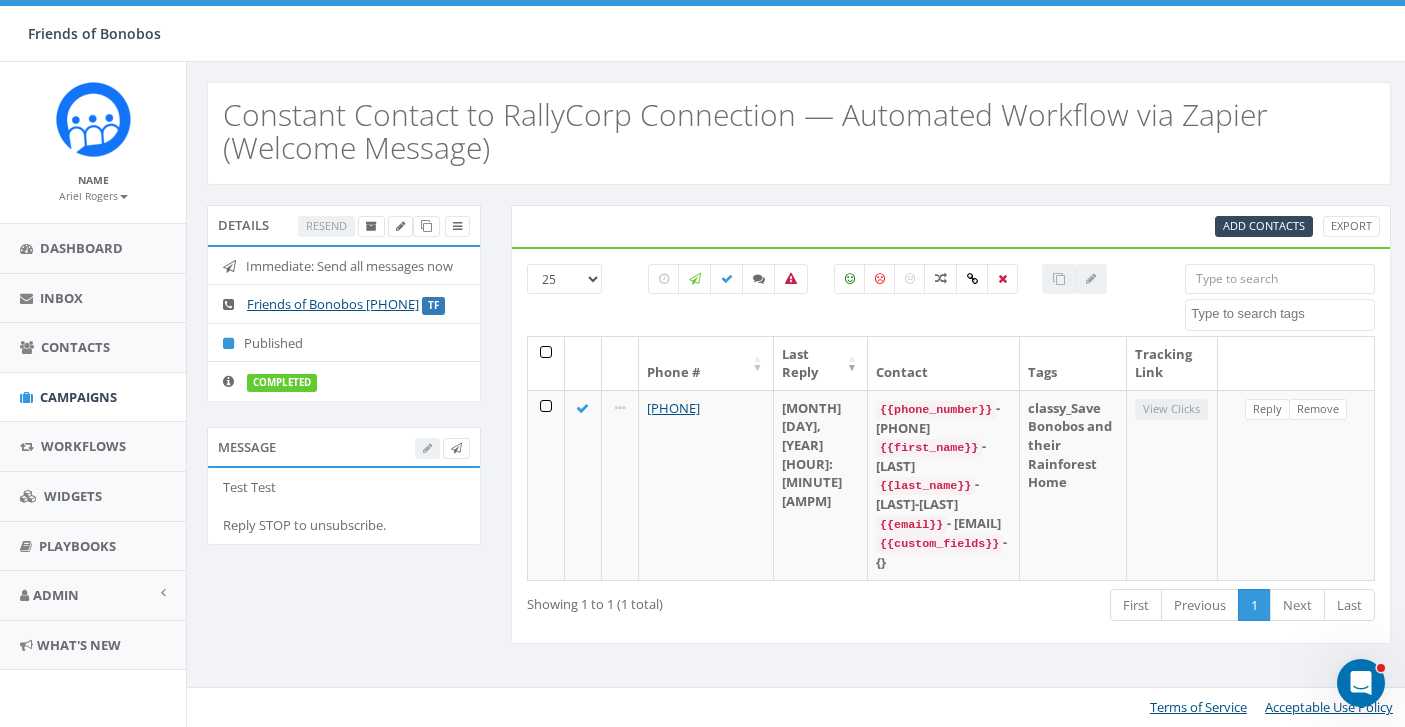 scroll, scrollTop: 0, scrollLeft: 0, axis: both 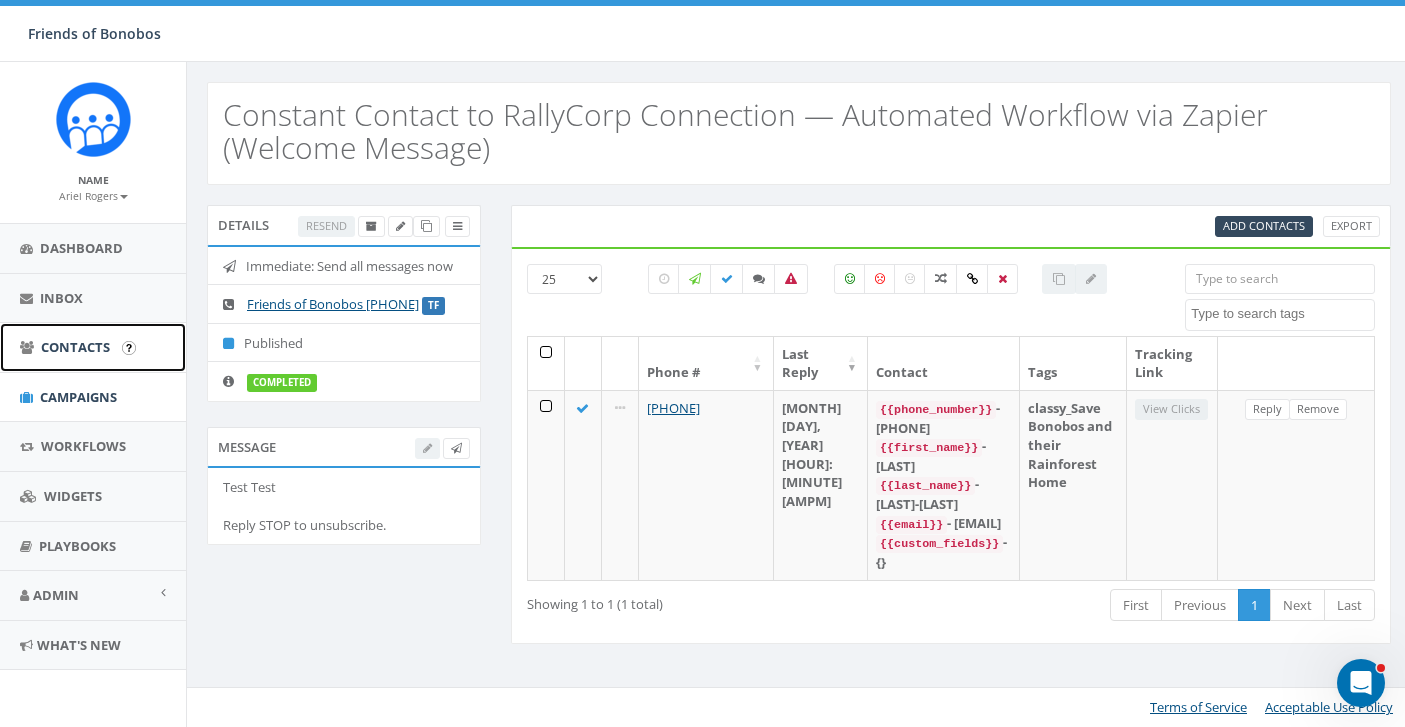 click on "Contacts" at bounding box center (75, 347) 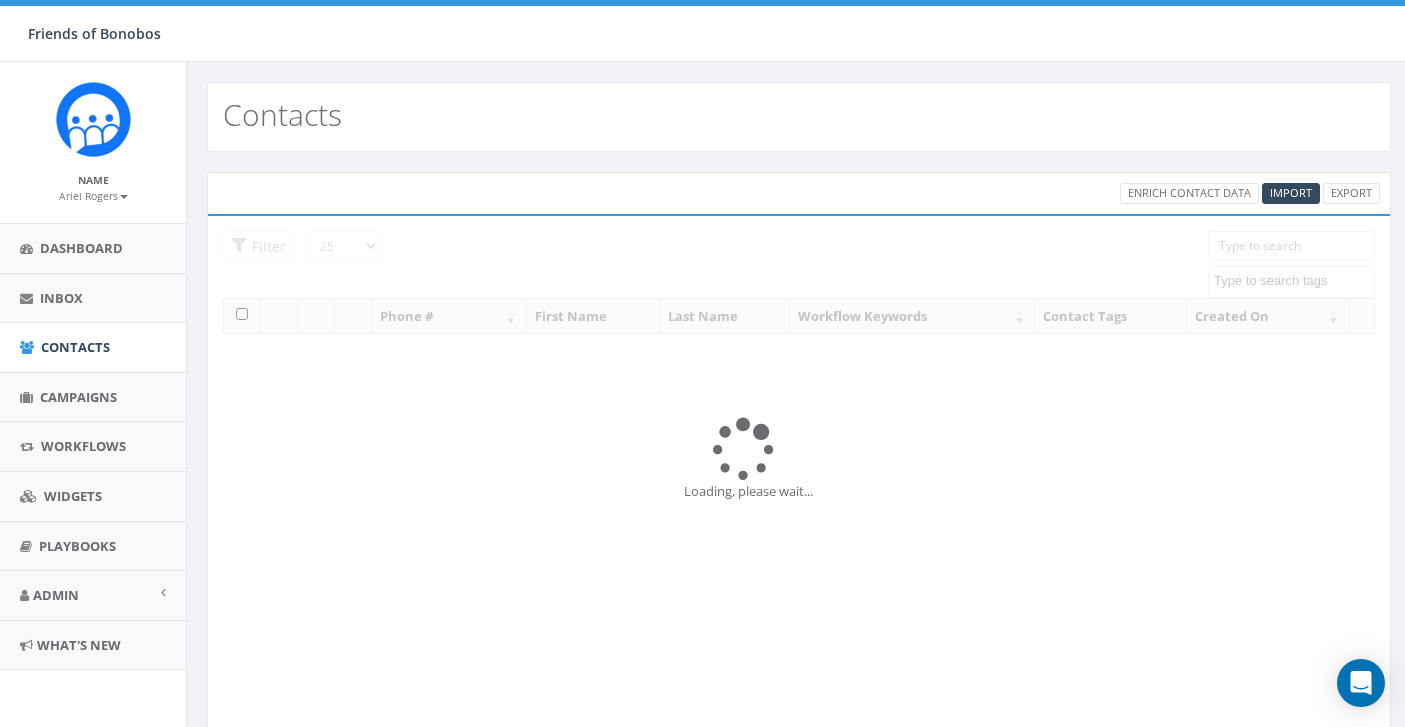 select 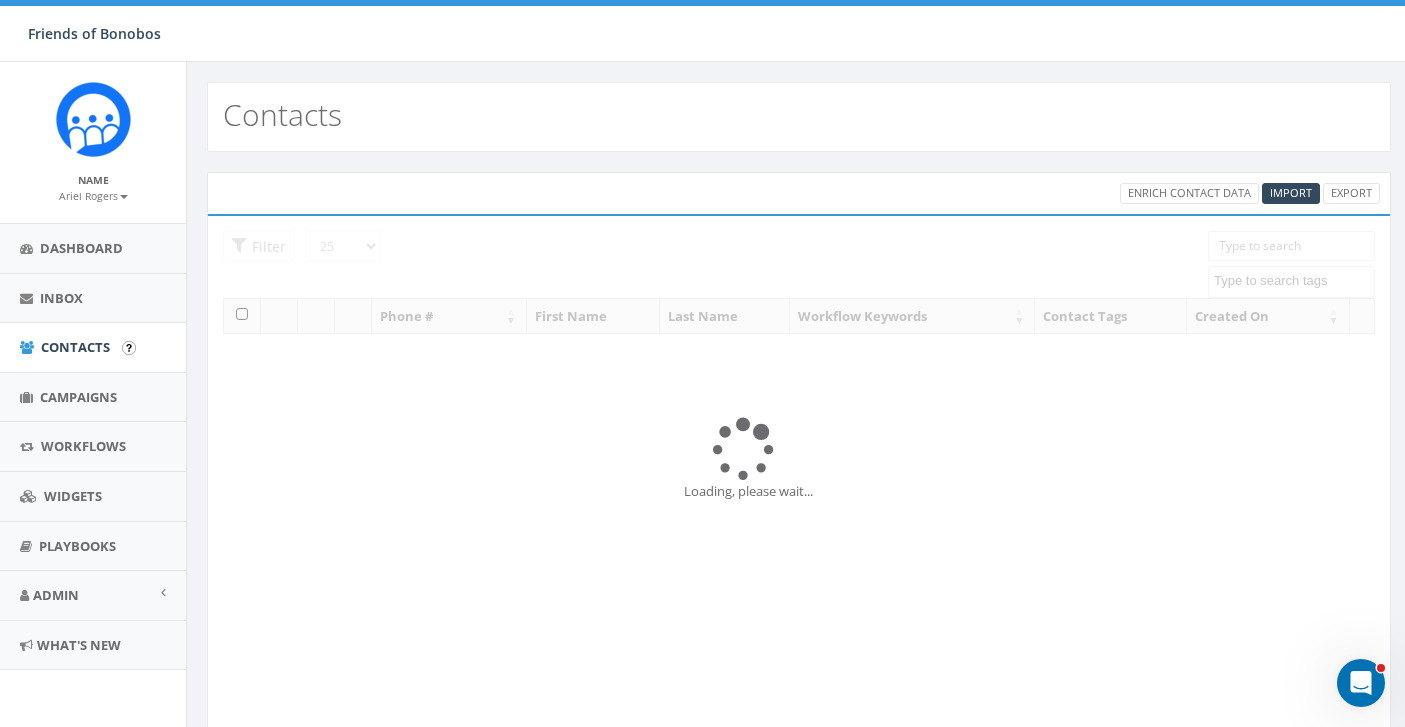 scroll, scrollTop: 0, scrollLeft: 0, axis: both 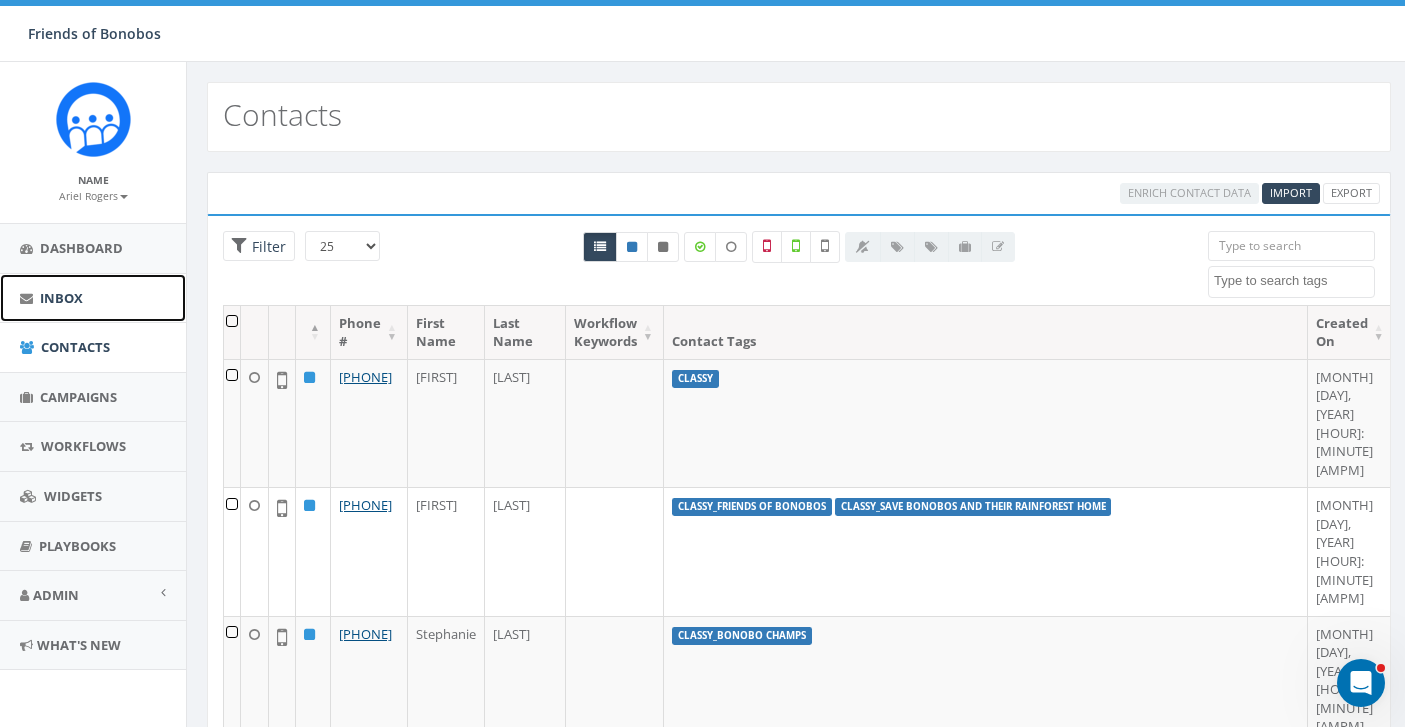 click on "Inbox" at bounding box center [93, 298] 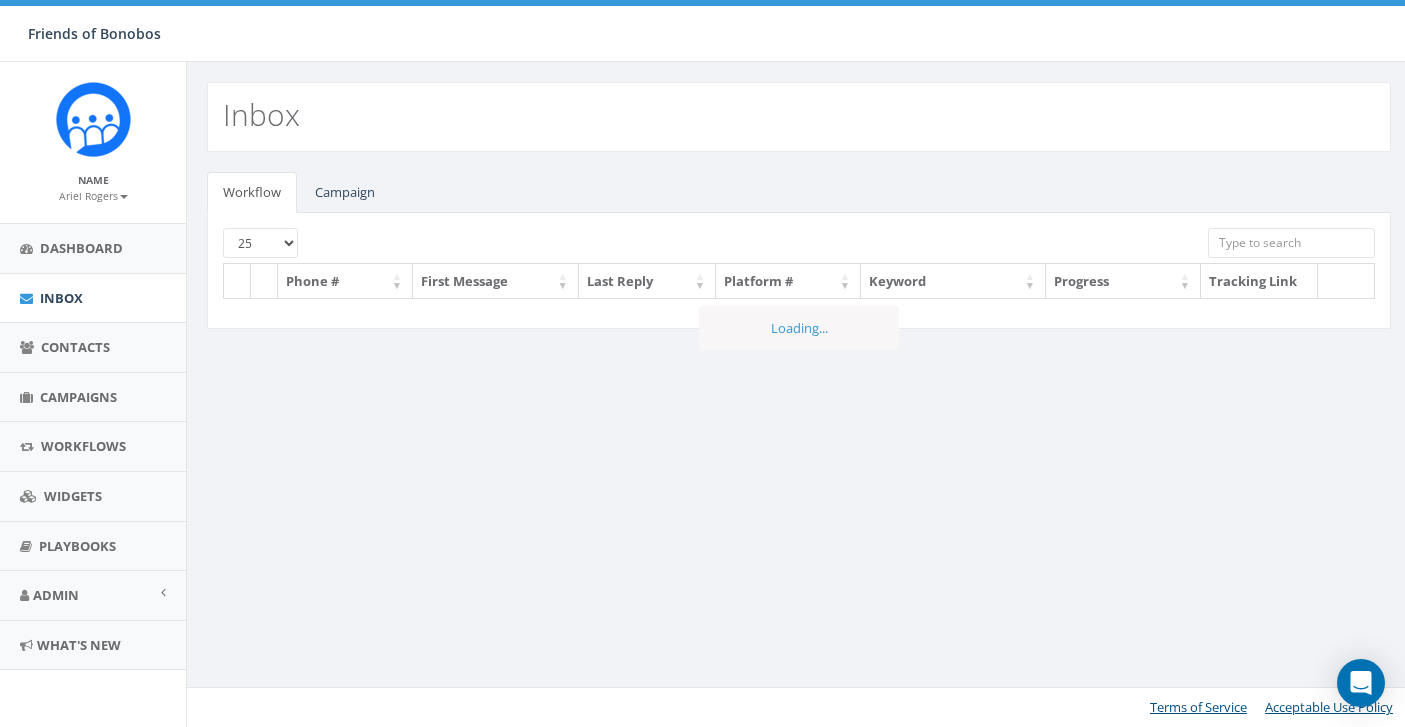 scroll, scrollTop: 0, scrollLeft: 0, axis: both 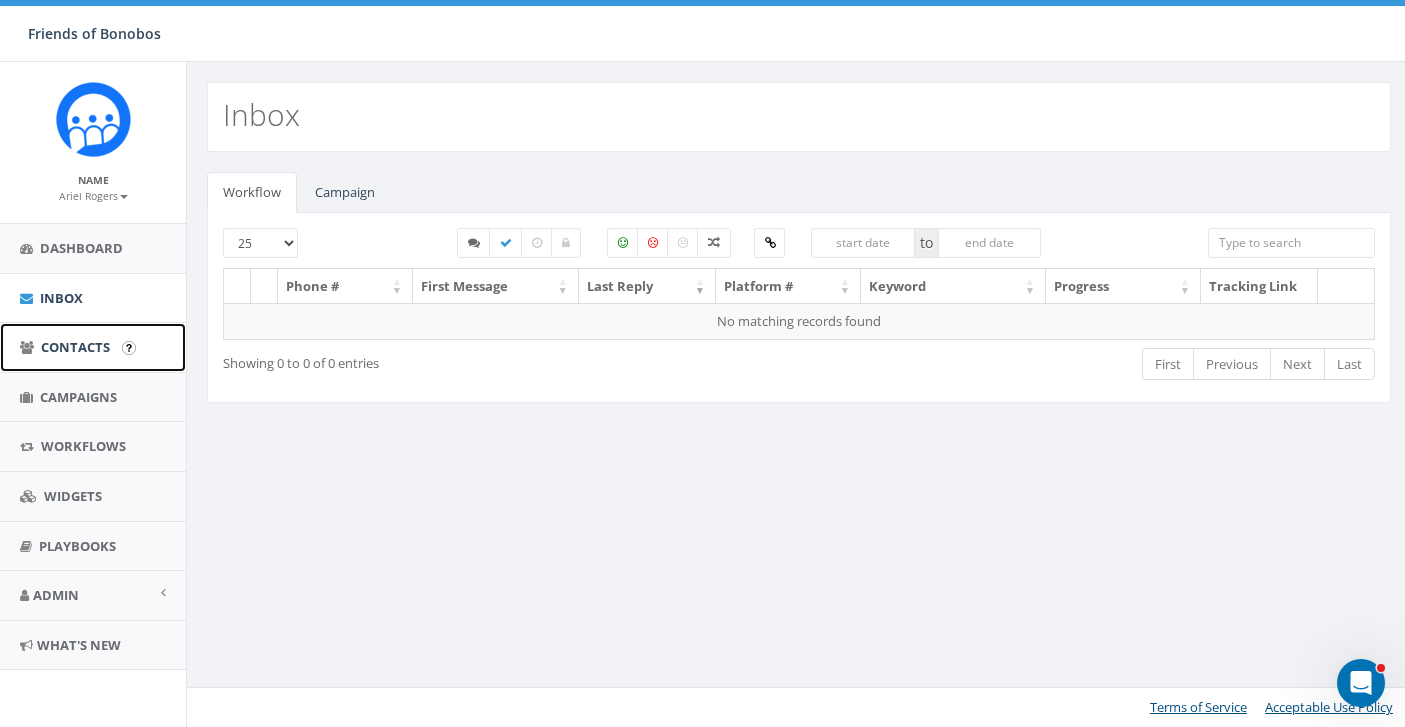 click on "Contacts" at bounding box center (93, 347) 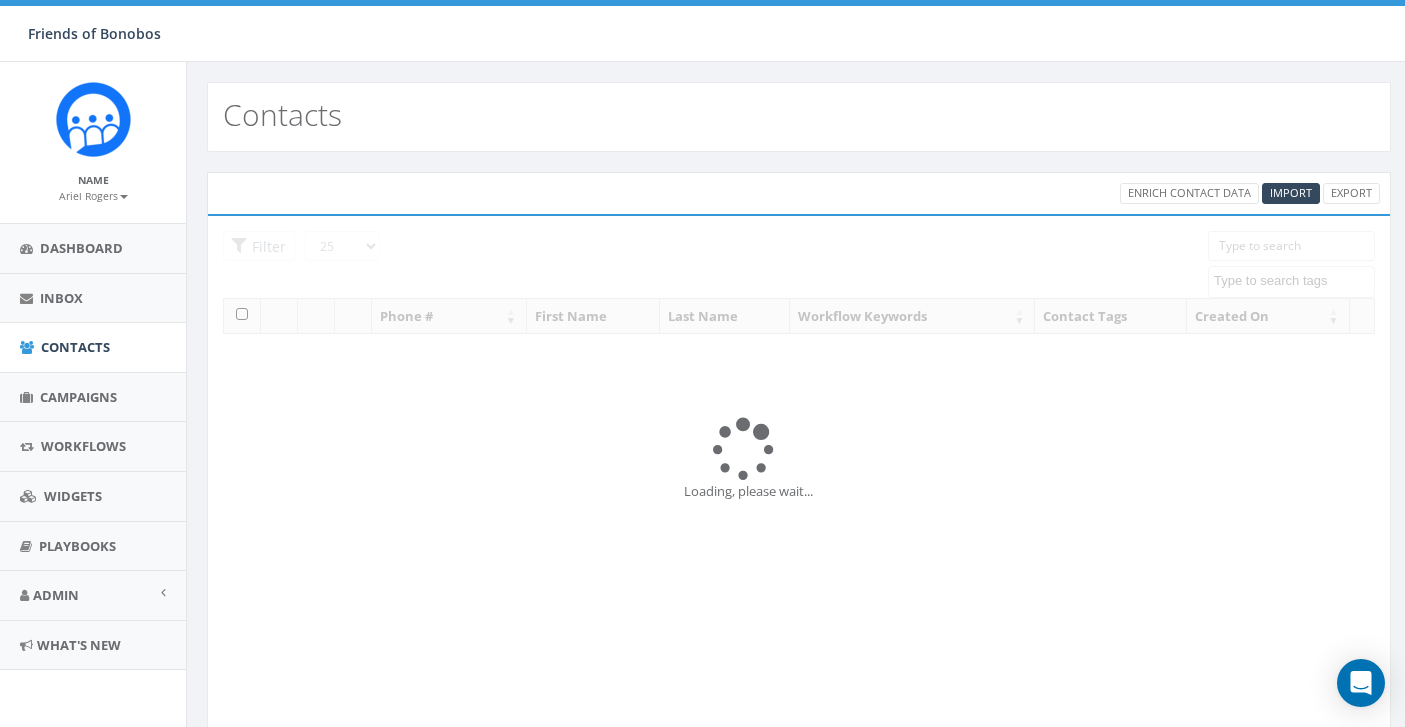 select 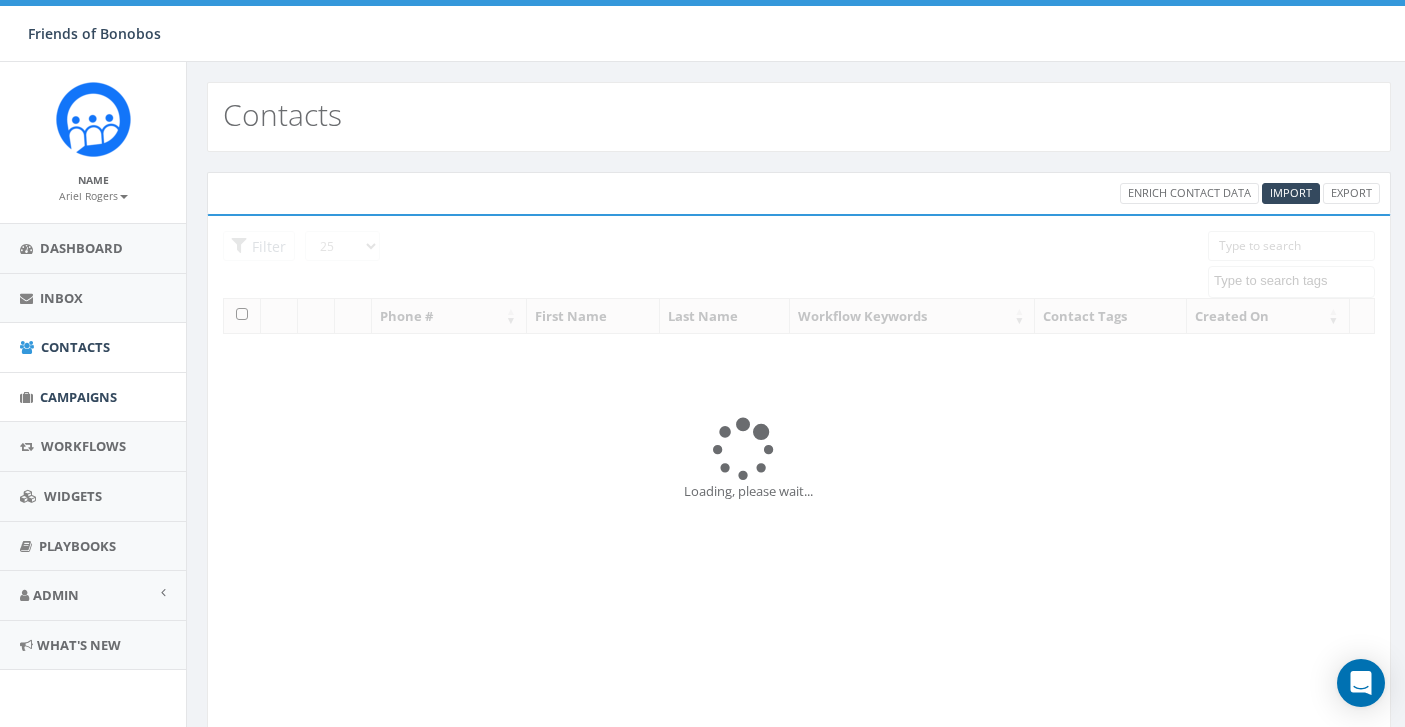 scroll, scrollTop: 0, scrollLeft: 0, axis: both 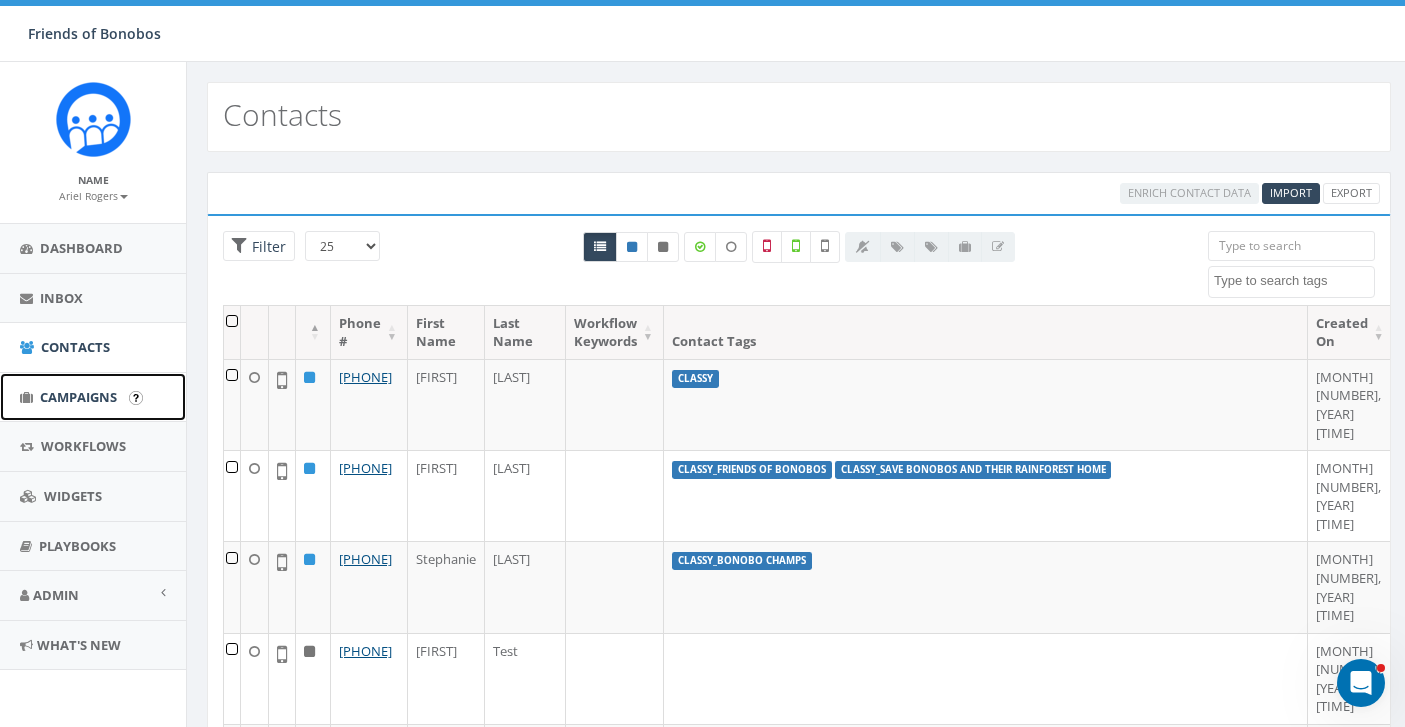 click on "Campaigns" at bounding box center (78, 397) 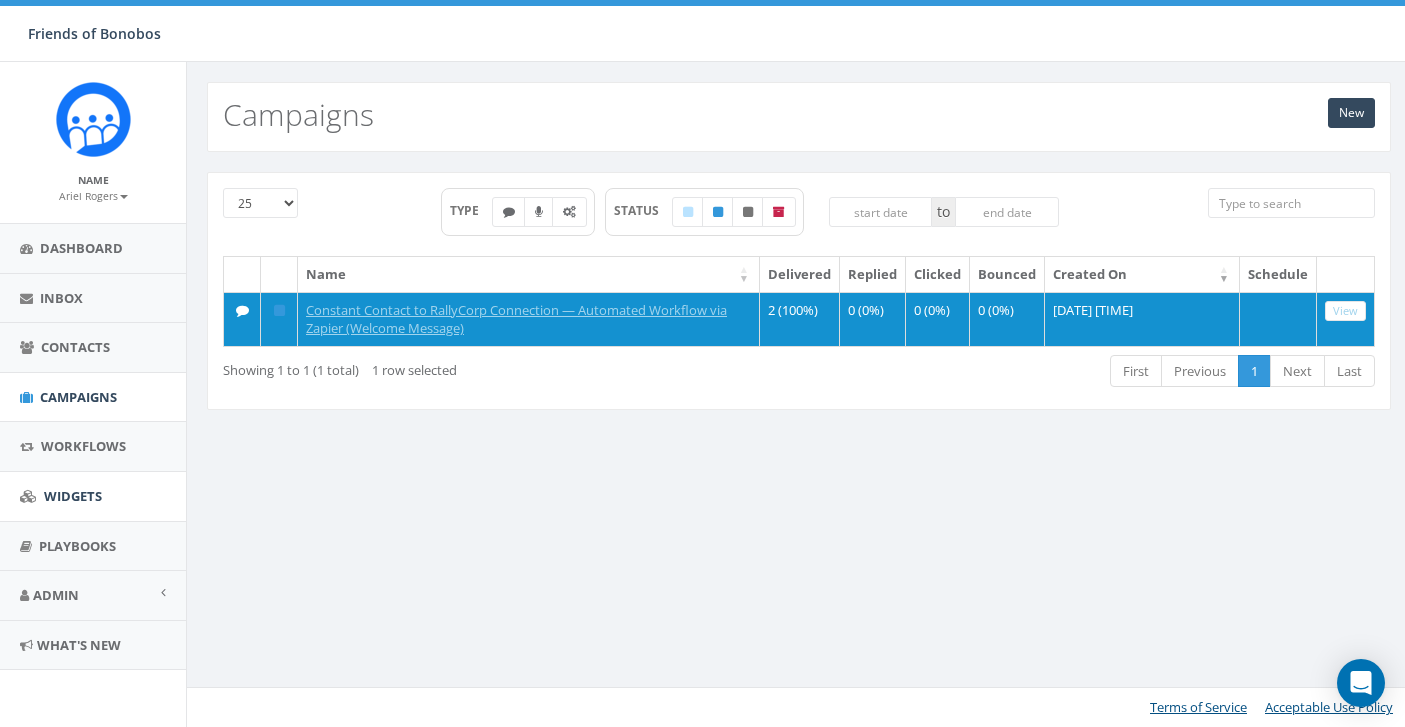 scroll, scrollTop: 0, scrollLeft: 0, axis: both 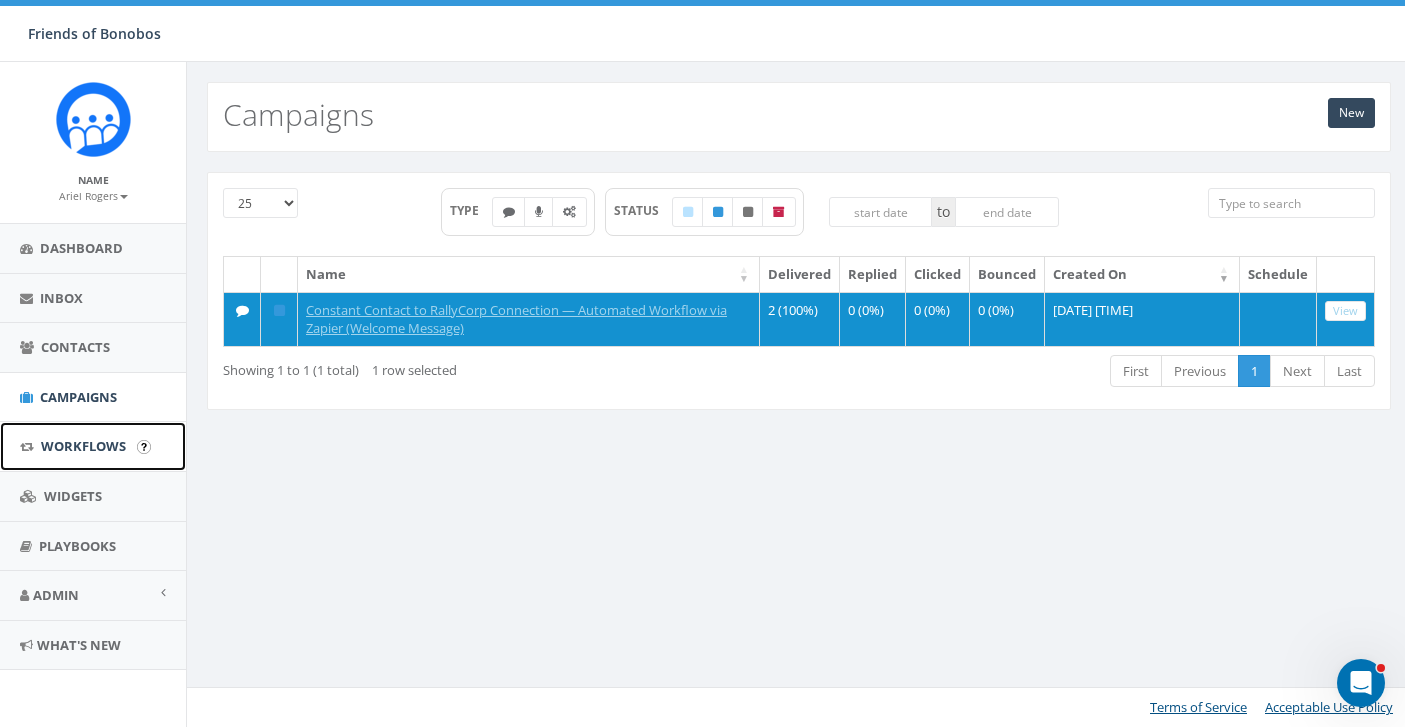 click on "Workflows" at bounding box center (83, 446) 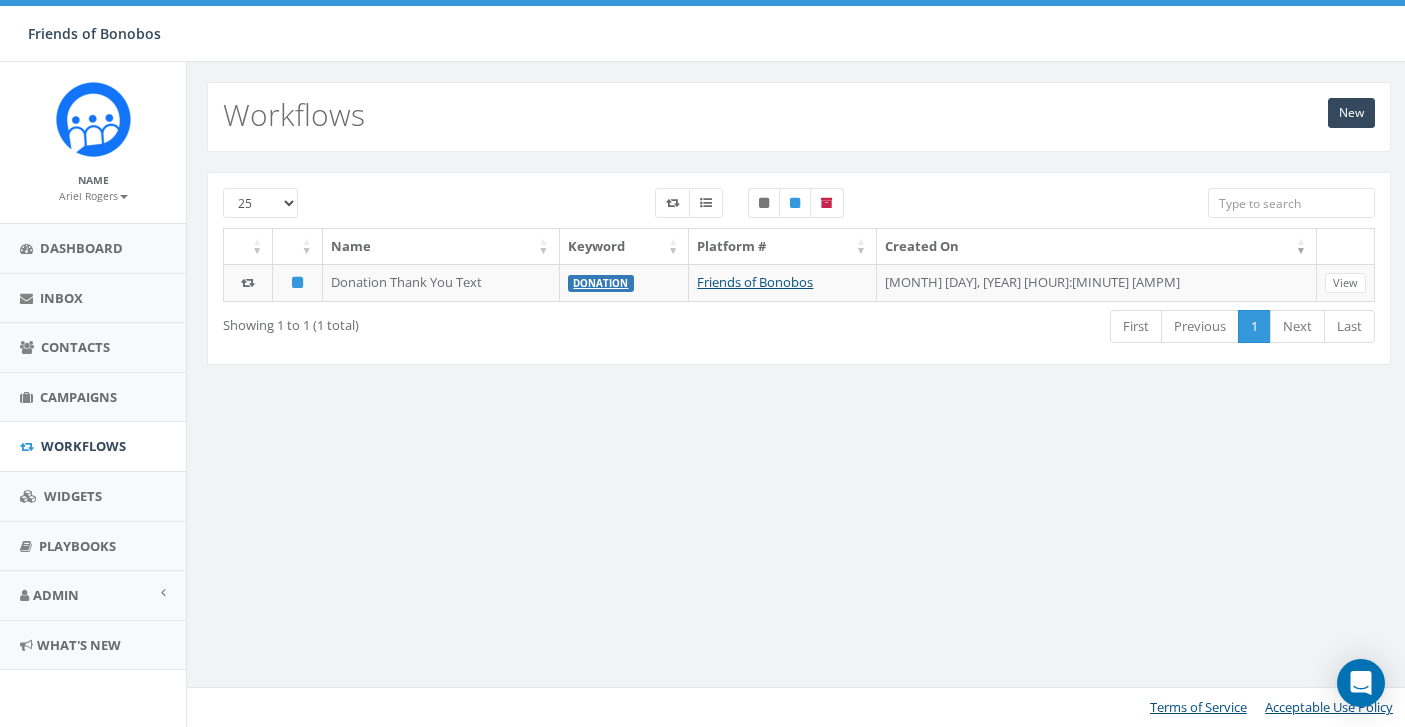 scroll, scrollTop: 0, scrollLeft: 0, axis: both 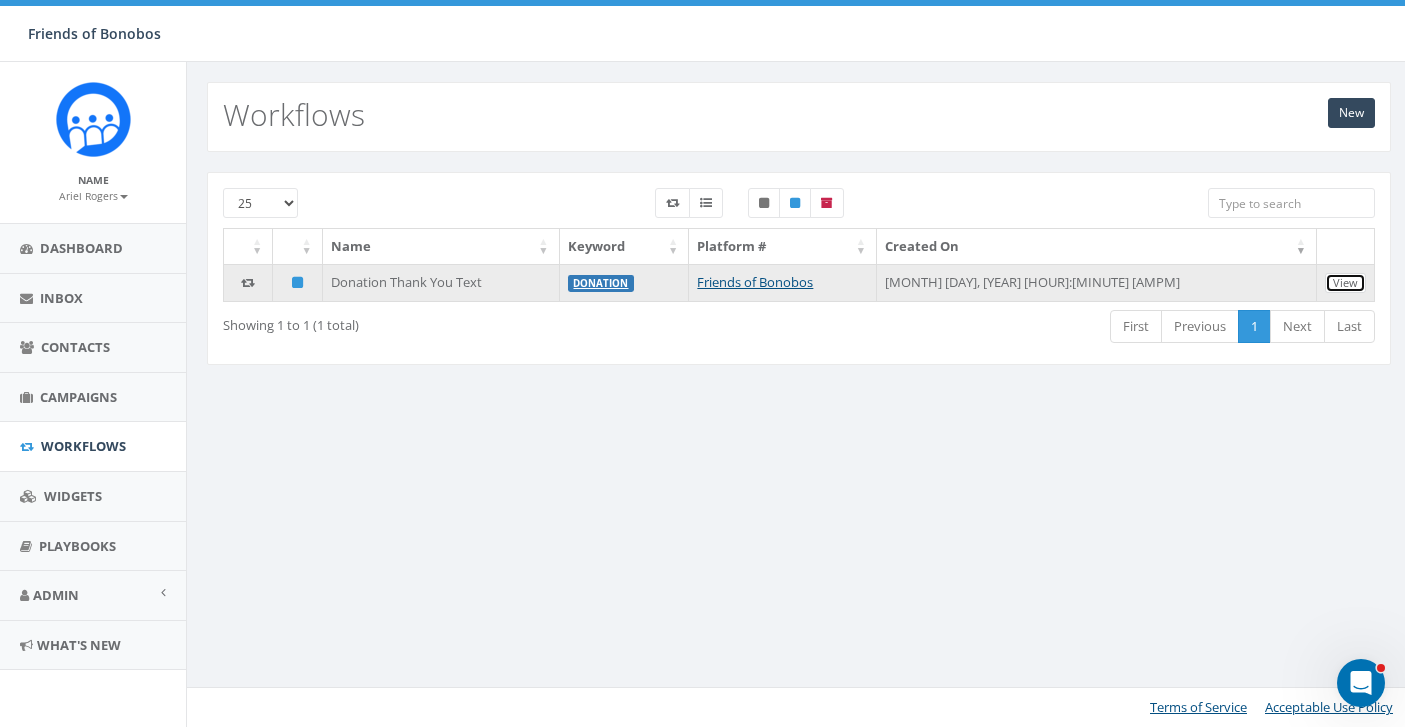 click on "View" at bounding box center [1345, 283] 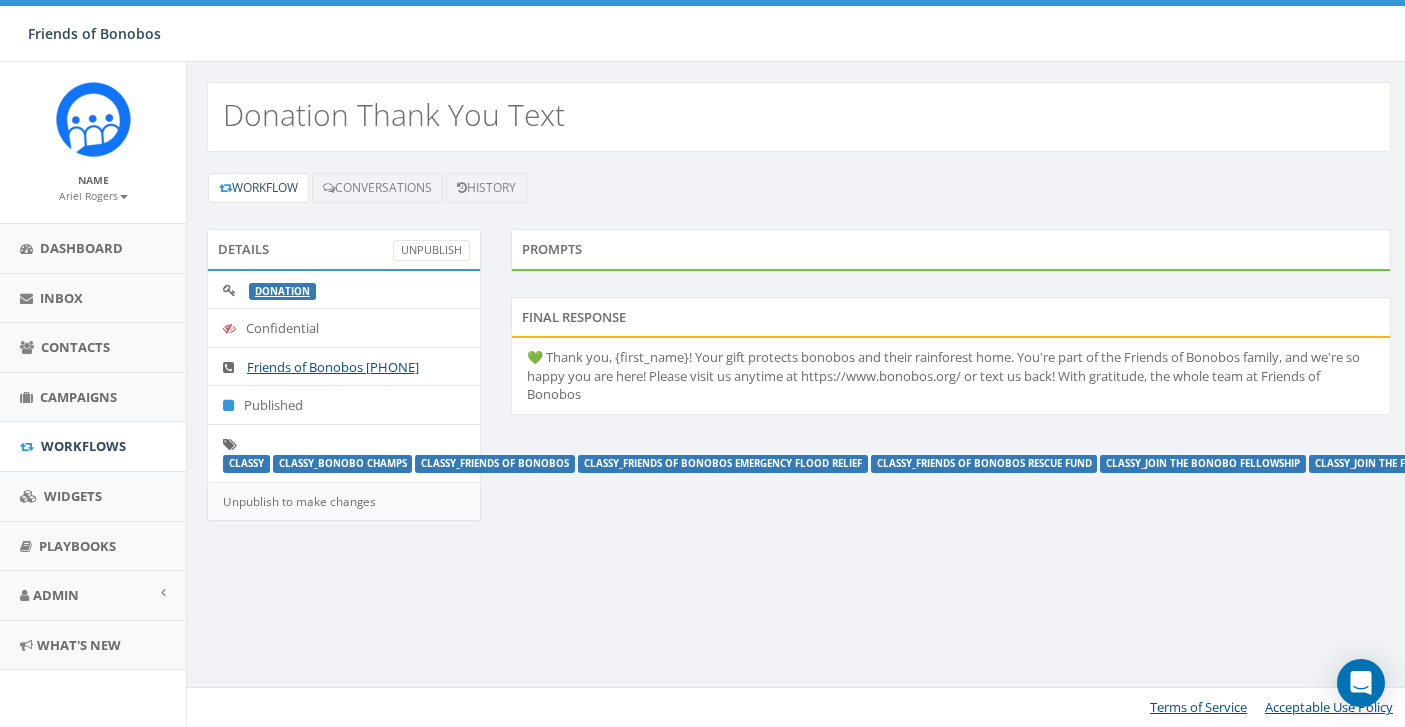scroll, scrollTop: 0, scrollLeft: 0, axis: both 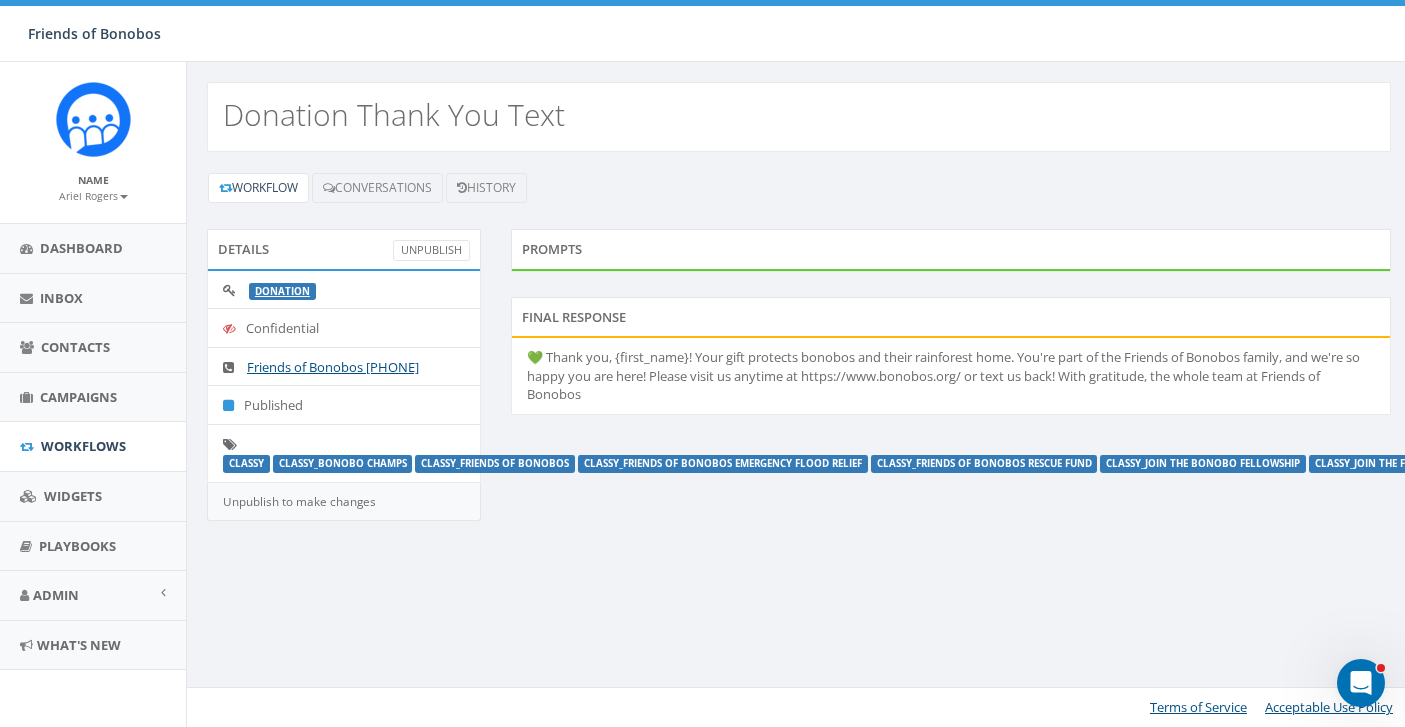 click on "💚 Thank you, {first_name}!
Your gift protects bonobos and their rainforest home. You're part of the Friends of Bonobos family, and we're so happy you are here! Please visit us anytime at  https://www.bonobos.org/ or text us back!
With gratitude,
the whole team at Friends of Bonobos" at bounding box center (951, 376) 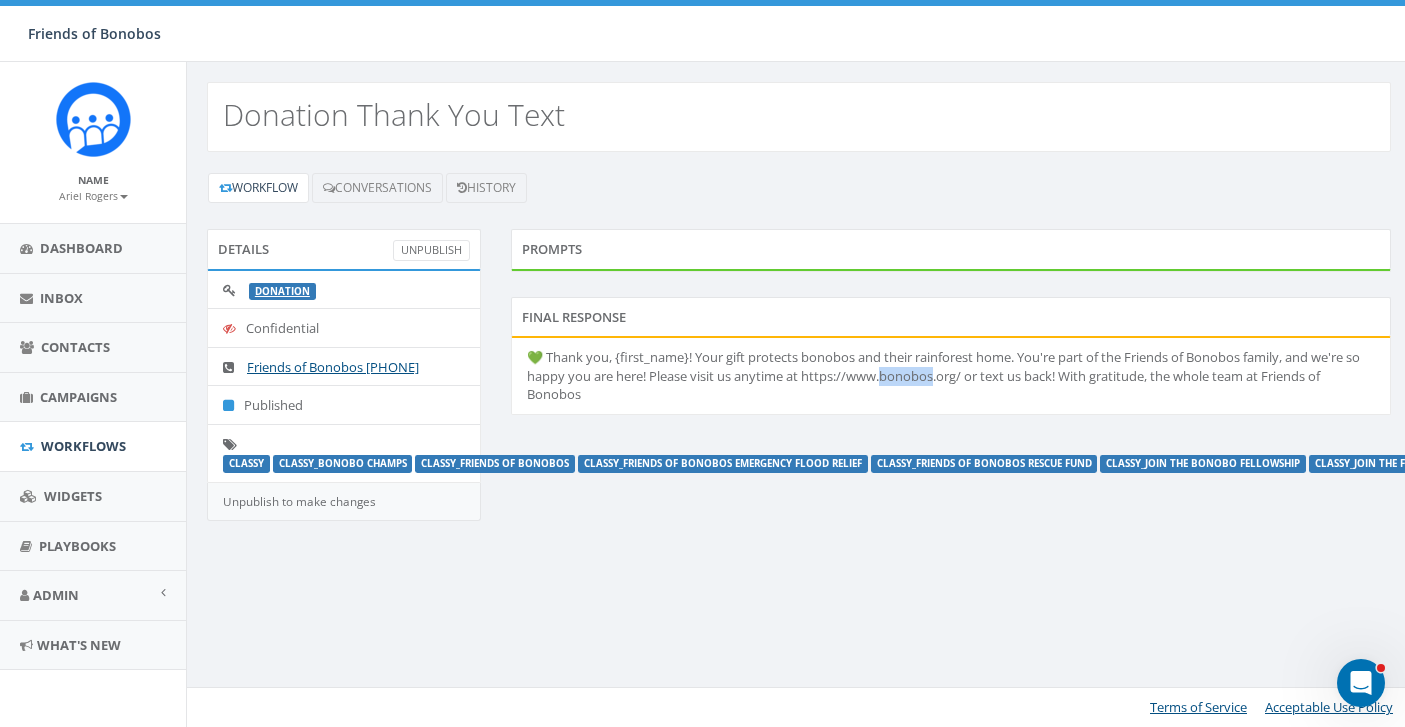 click on "💚 Thank you, {first_name}!
Your gift protects bonobos and their rainforest home. You're part of the Friends of Bonobos family, and we're so happy you are here! Please visit us anytime at  https://www.bonobos.org/ or text us back!
With gratitude,
the whole team at Friends of Bonobos" at bounding box center (951, 376) 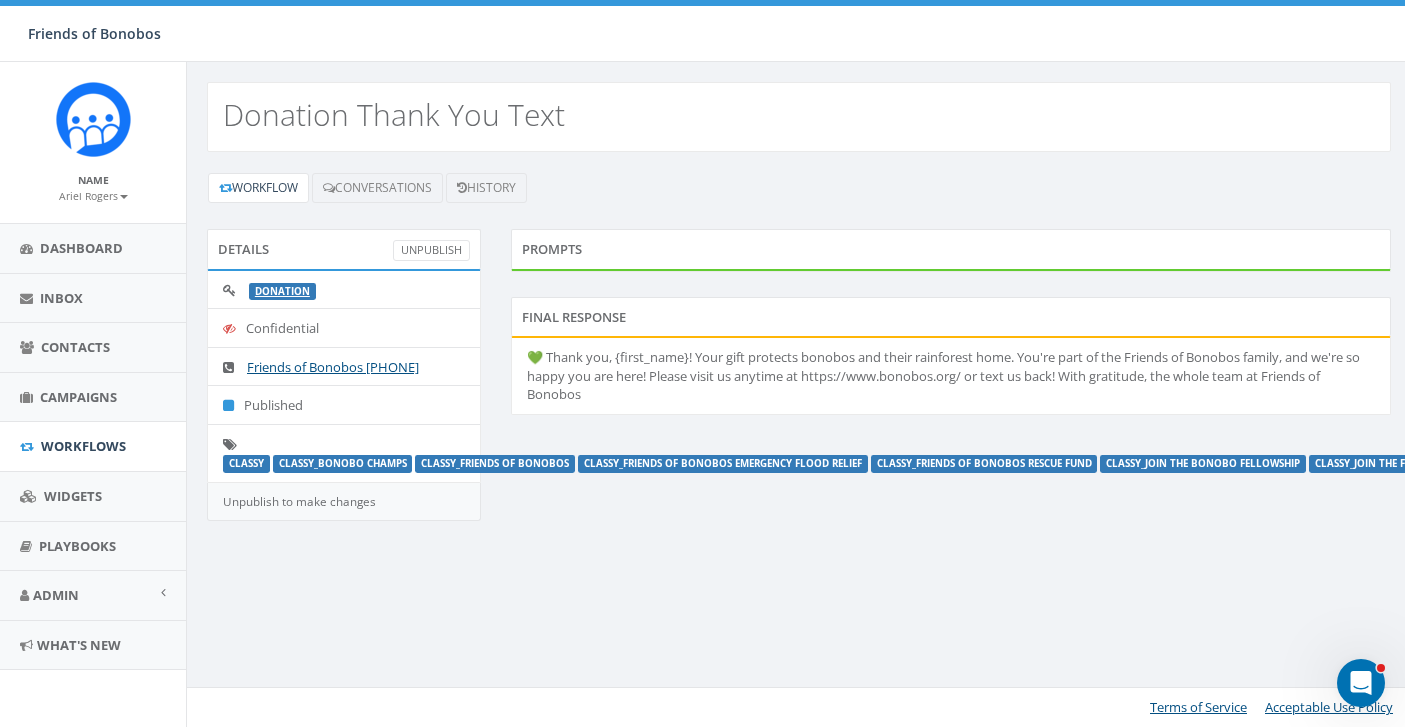 click on "💚 Thank you, {first_name}!
Your gift protects bonobos and their rainforest home. You're part of the Friends of Bonobos family, and we're so happy you are here! Please visit us anytime at  https://www.bonobos.org/ or text us back!
With gratitude,
the whole team at Friends of Bonobos" at bounding box center (951, 376) 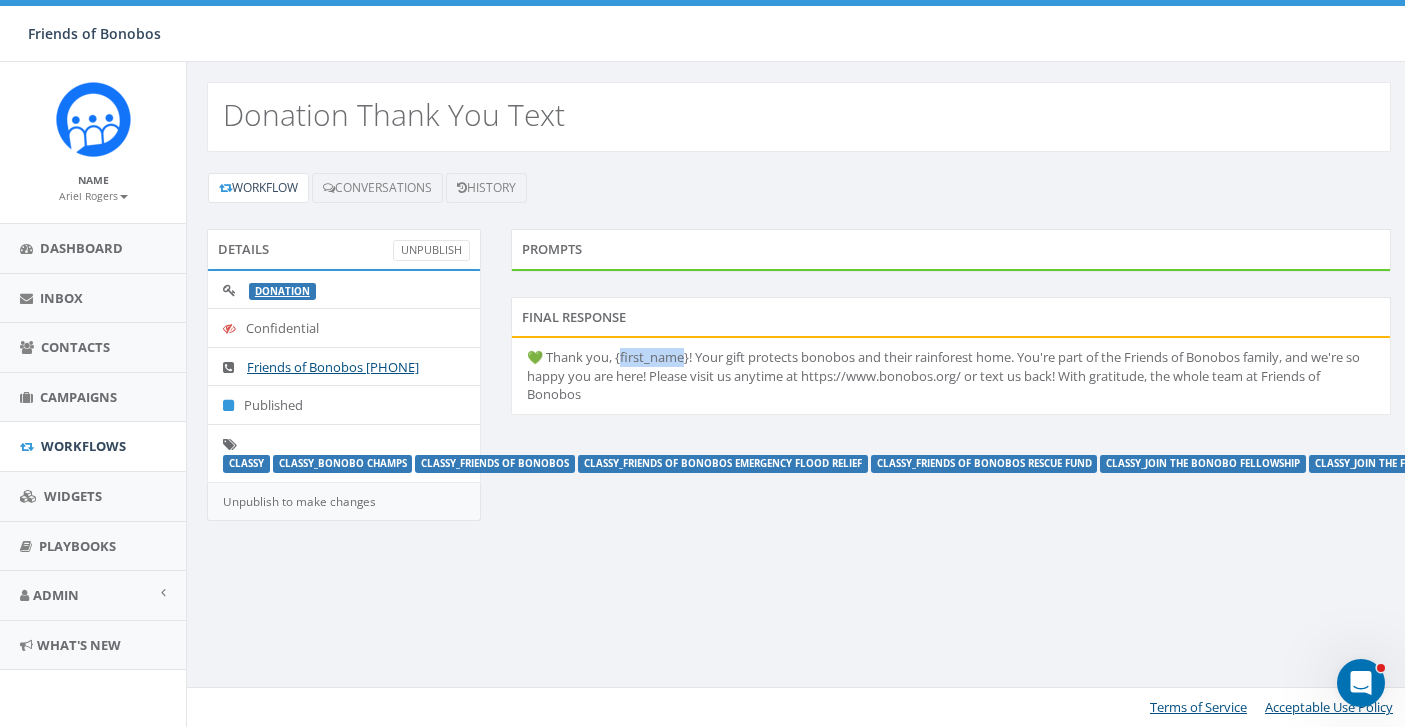 click on "💚 Thank you, {first_name}!
Your gift protects bonobos and their rainforest home. You're part of the Friends of Bonobos family, and we're so happy you are here! Please visit us anytime at  https://www.bonobos.org/ or text us back!
With gratitude,
the whole team at Friends of Bonobos" at bounding box center [951, 376] 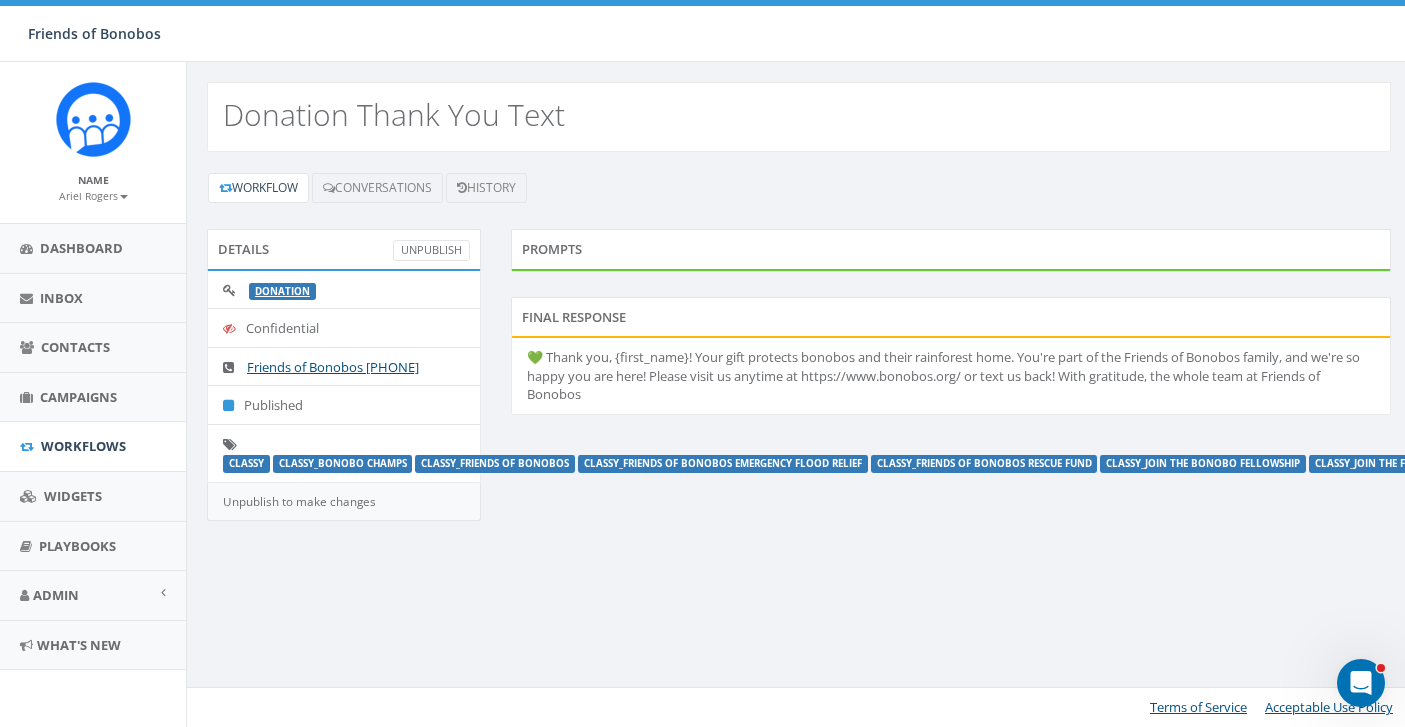 click on "💚 Thank you, {first_name}!
Your gift protects bonobos and their rainforest home. You're part of the Friends of Bonobos family, and we're so happy you are here! Please visit us anytime at  https://www.bonobos.org/ or text us back!
With gratitude,
the whole team at Friends of Bonobos" at bounding box center [951, 376] 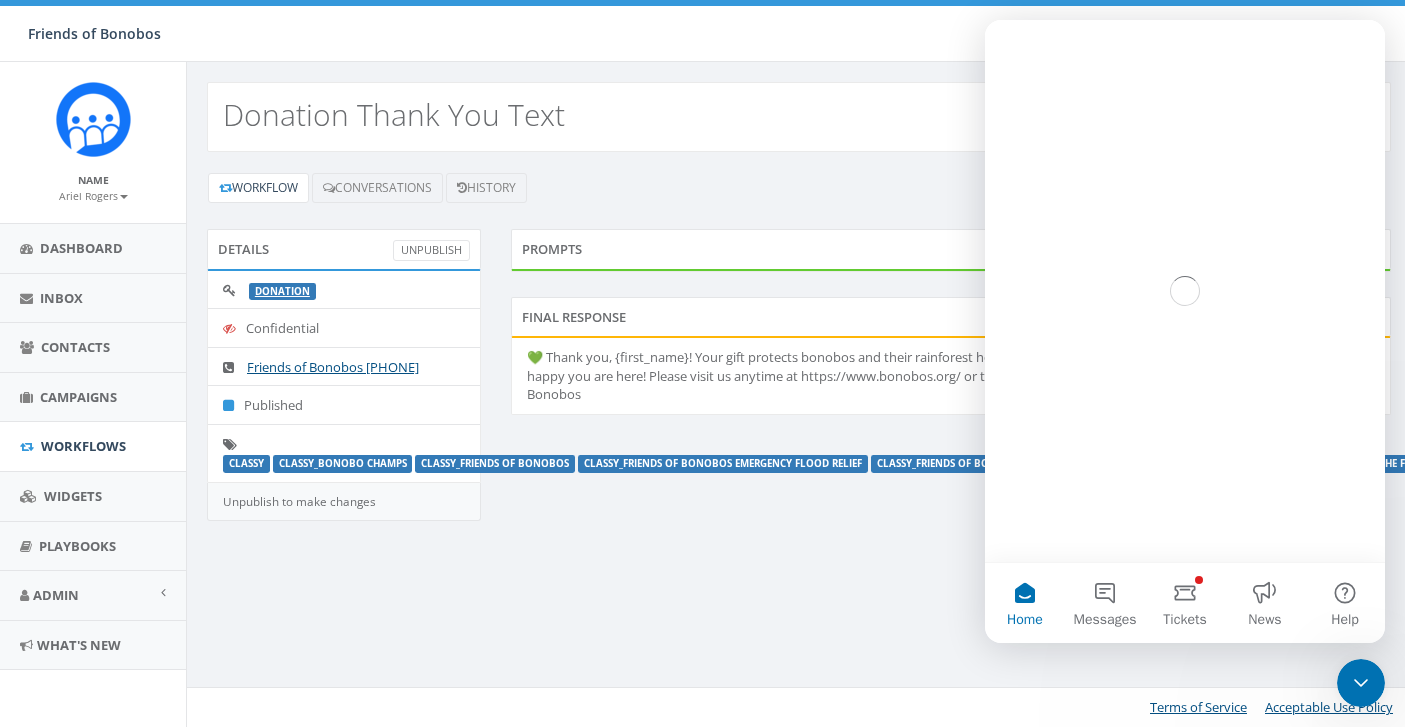 scroll, scrollTop: 0, scrollLeft: 0, axis: both 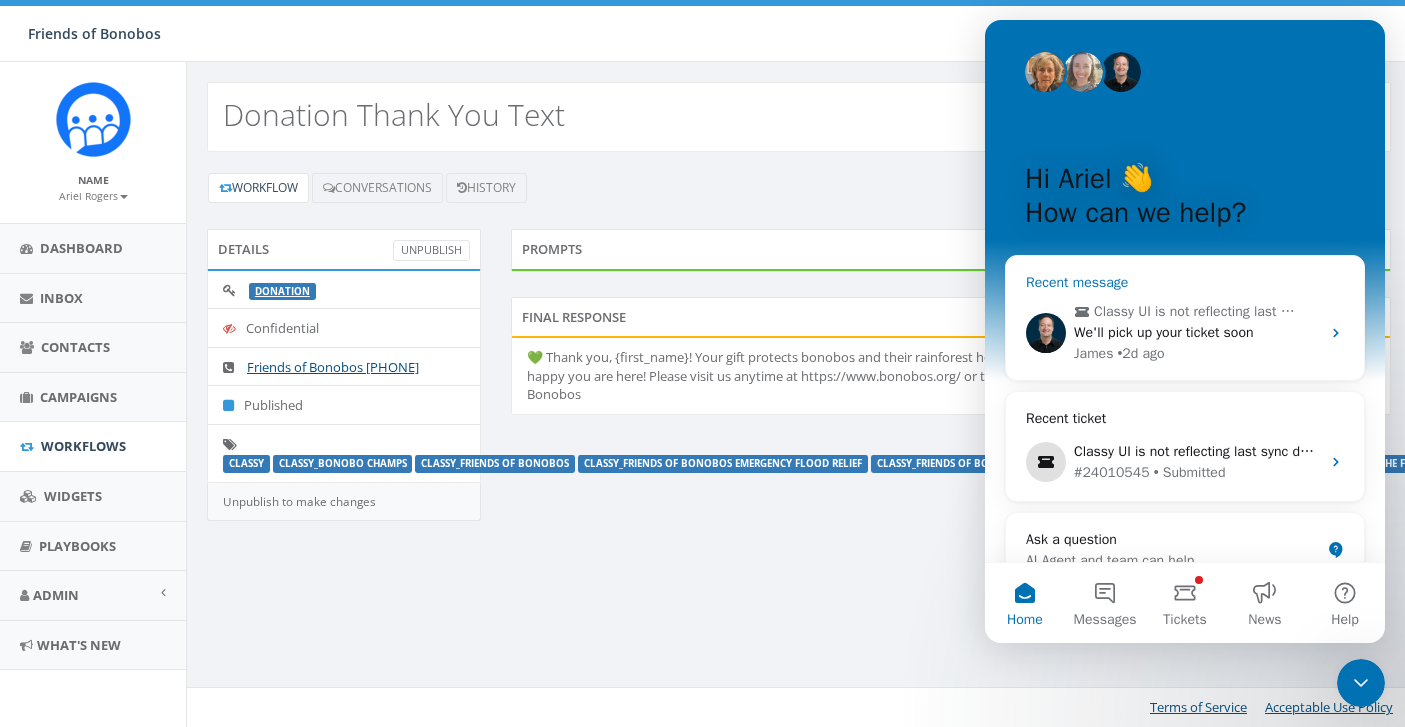 click on "We'll pick up your ticket soon" at bounding box center (1164, 332) 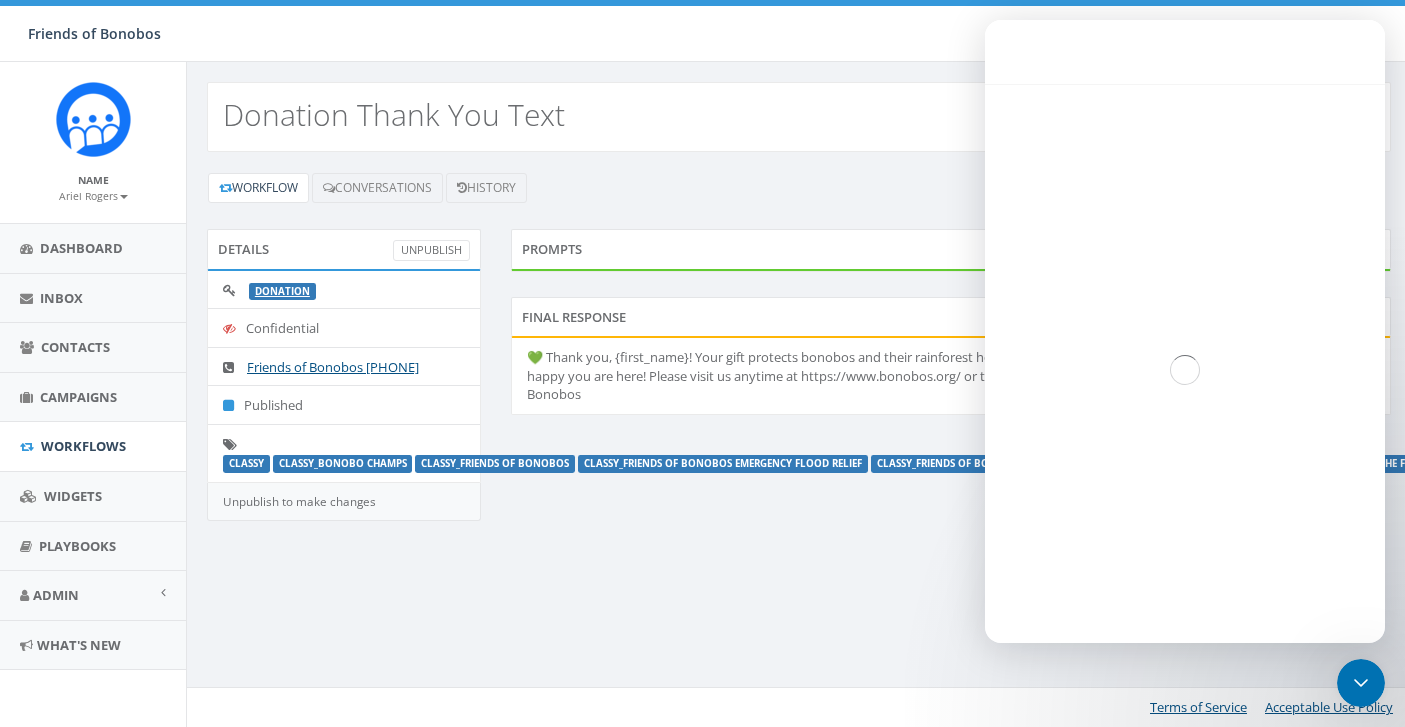 scroll, scrollTop: 3, scrollLeft: 0, axis: vertical 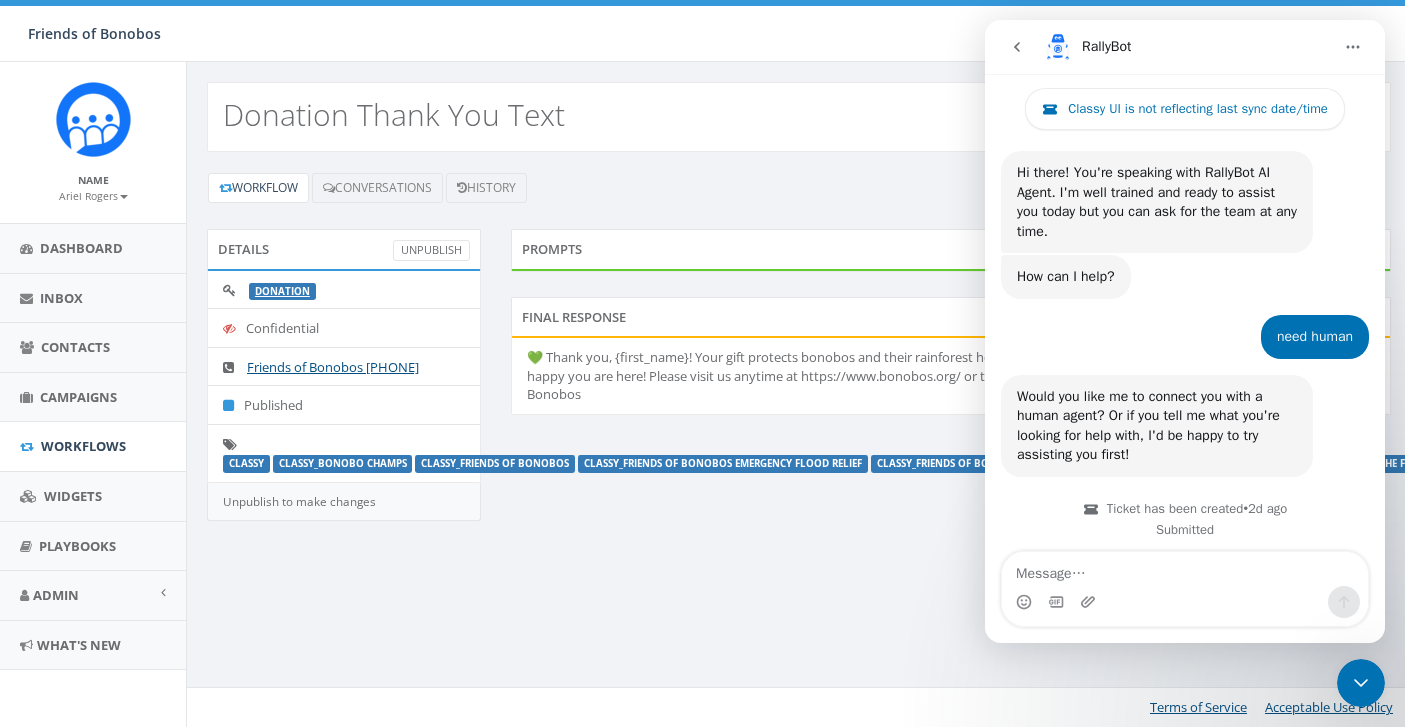 click 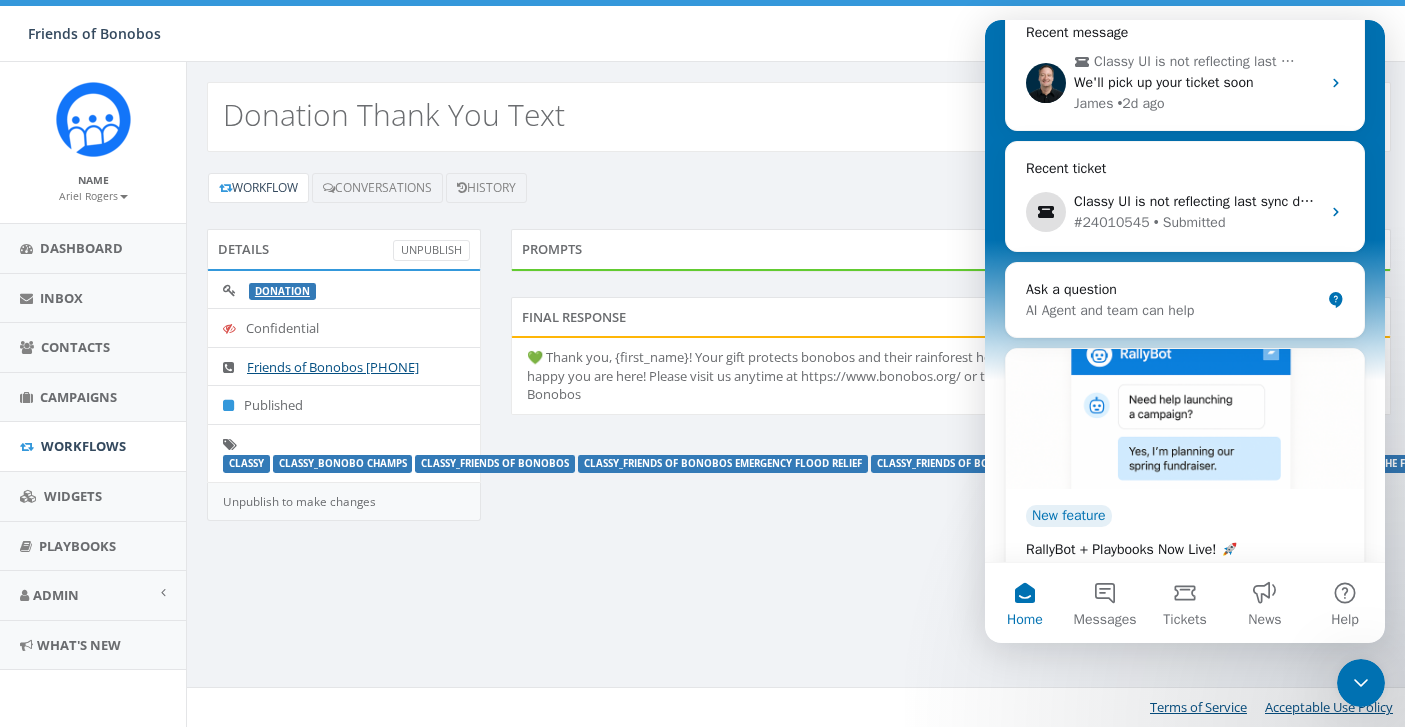 scroll, scrollTop: 0, scrollLeft: 0, axis: both 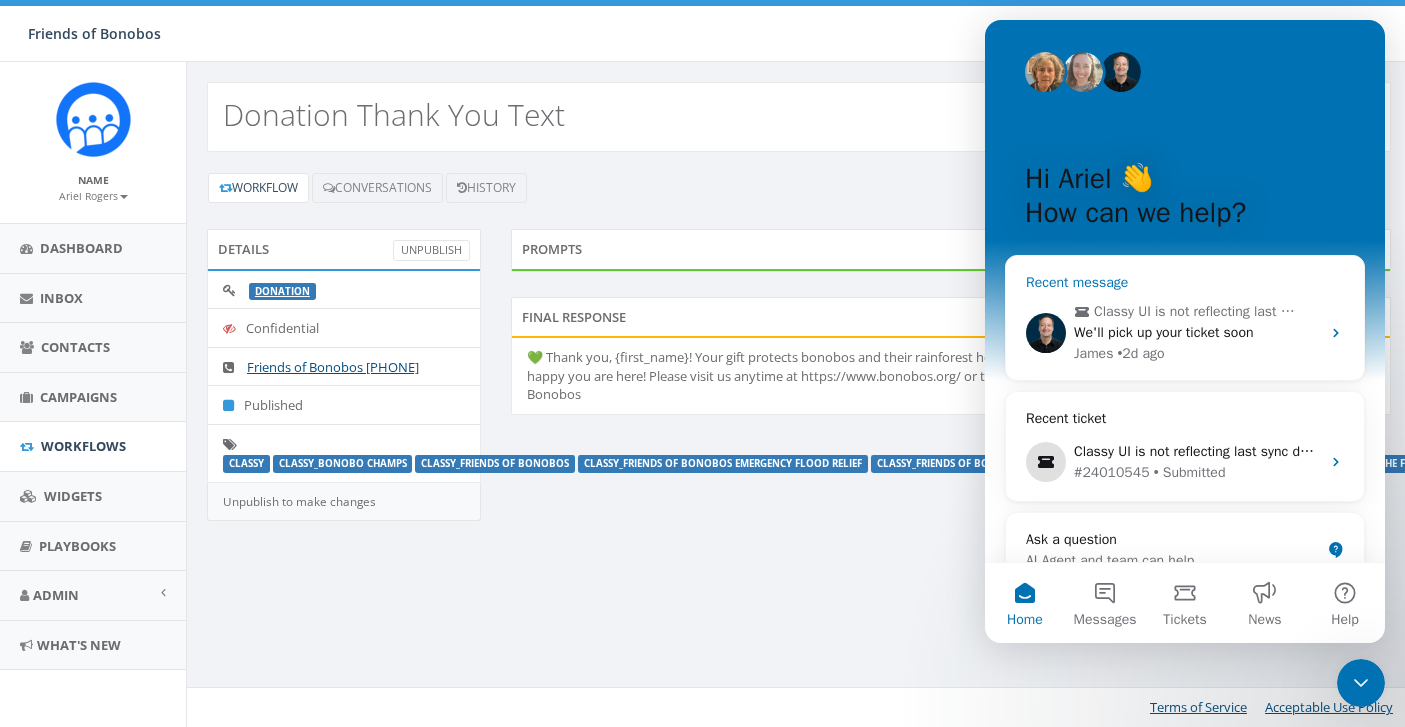 click on "Classy UI is not reflecting last sync date/time" at bounding box center (1195, 311) 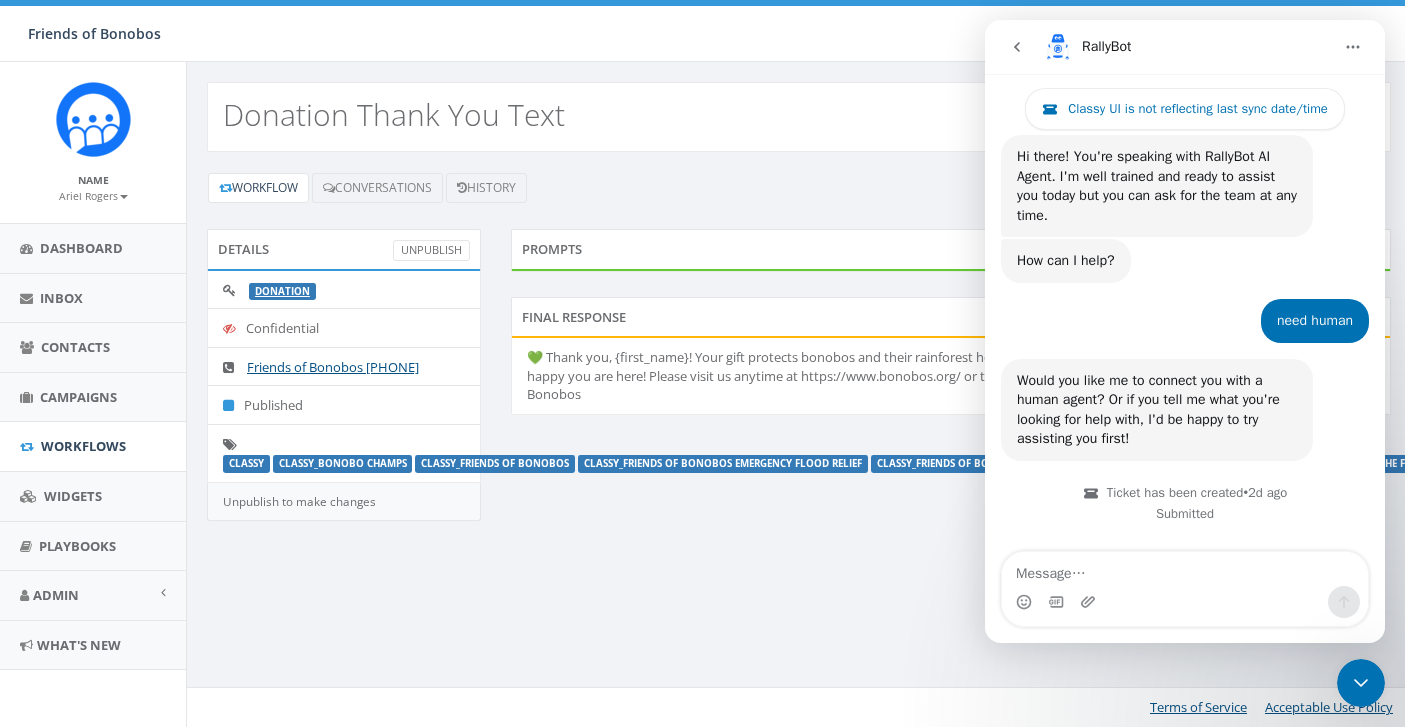 scroll, scrollTop: 0, scrollLeft: 0, axis: both 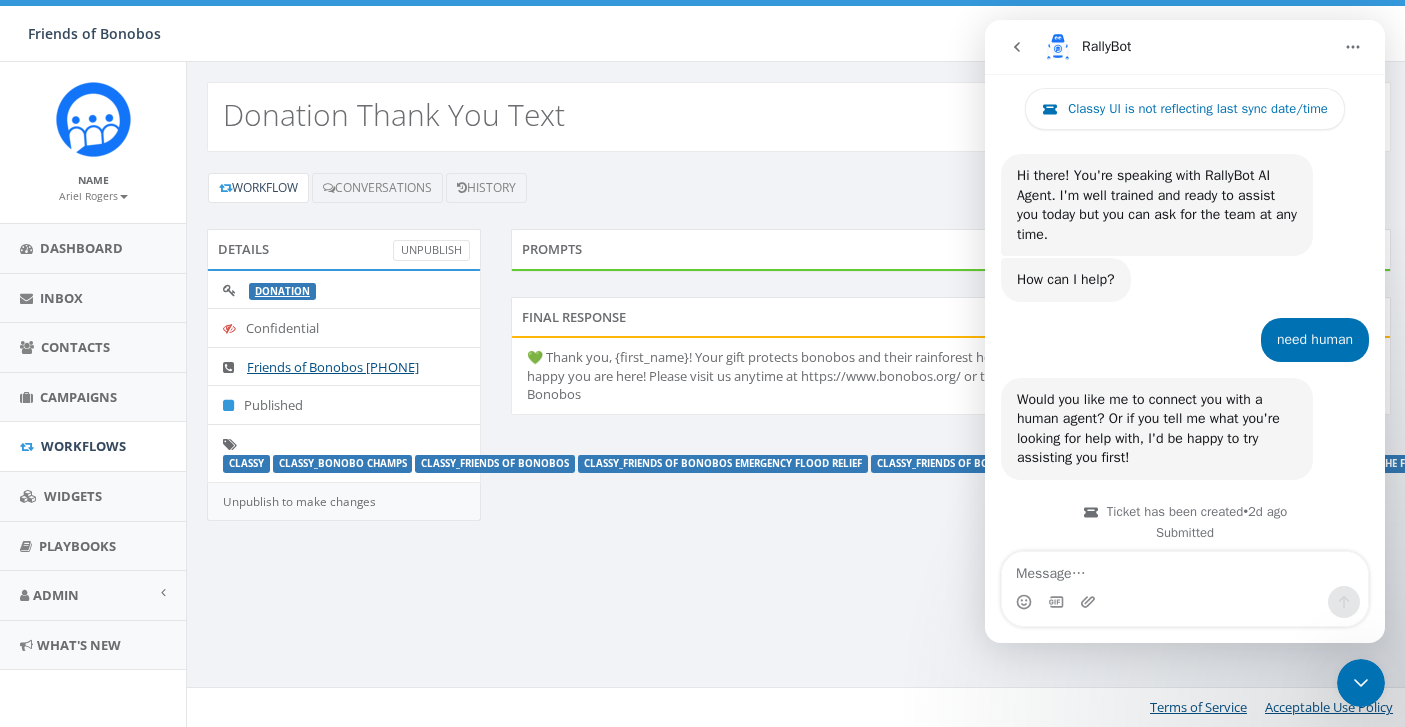 click 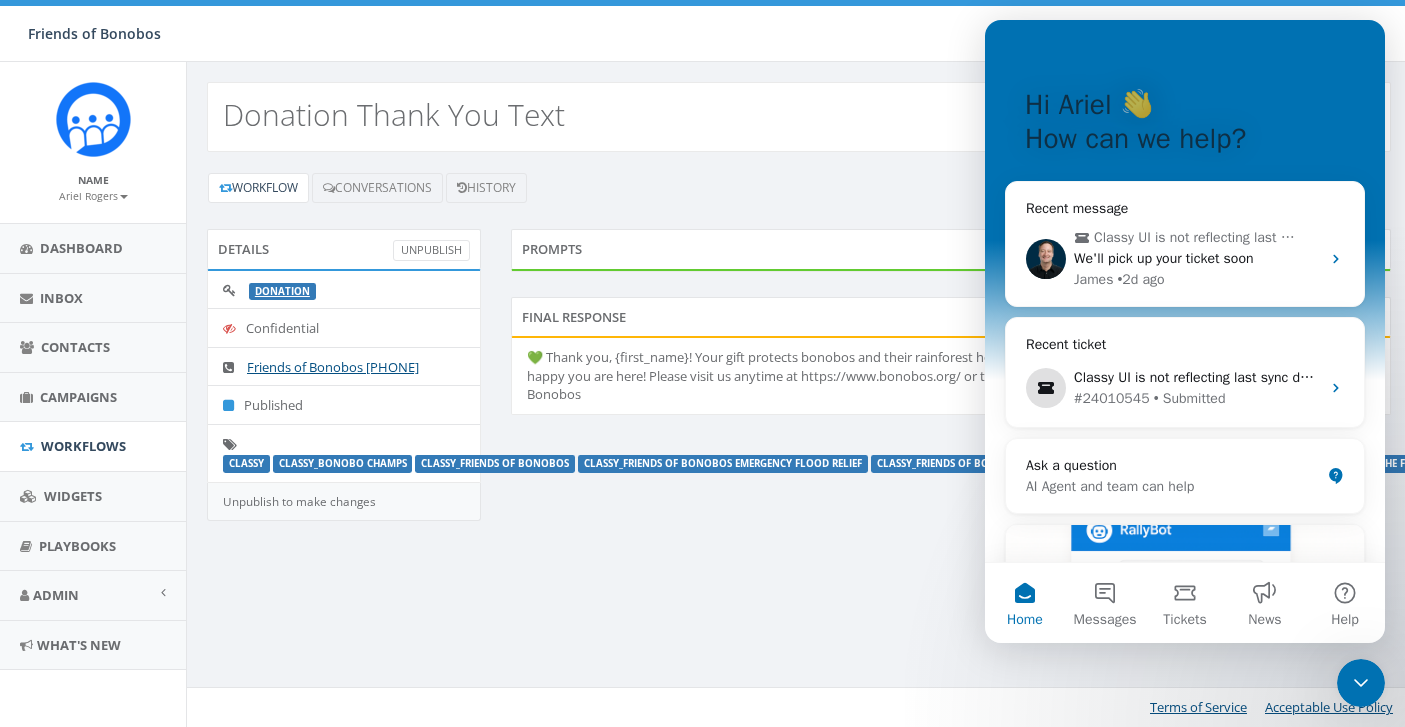 scroll, scrollTop: 83, scrollLeft: 0, axis: vertical 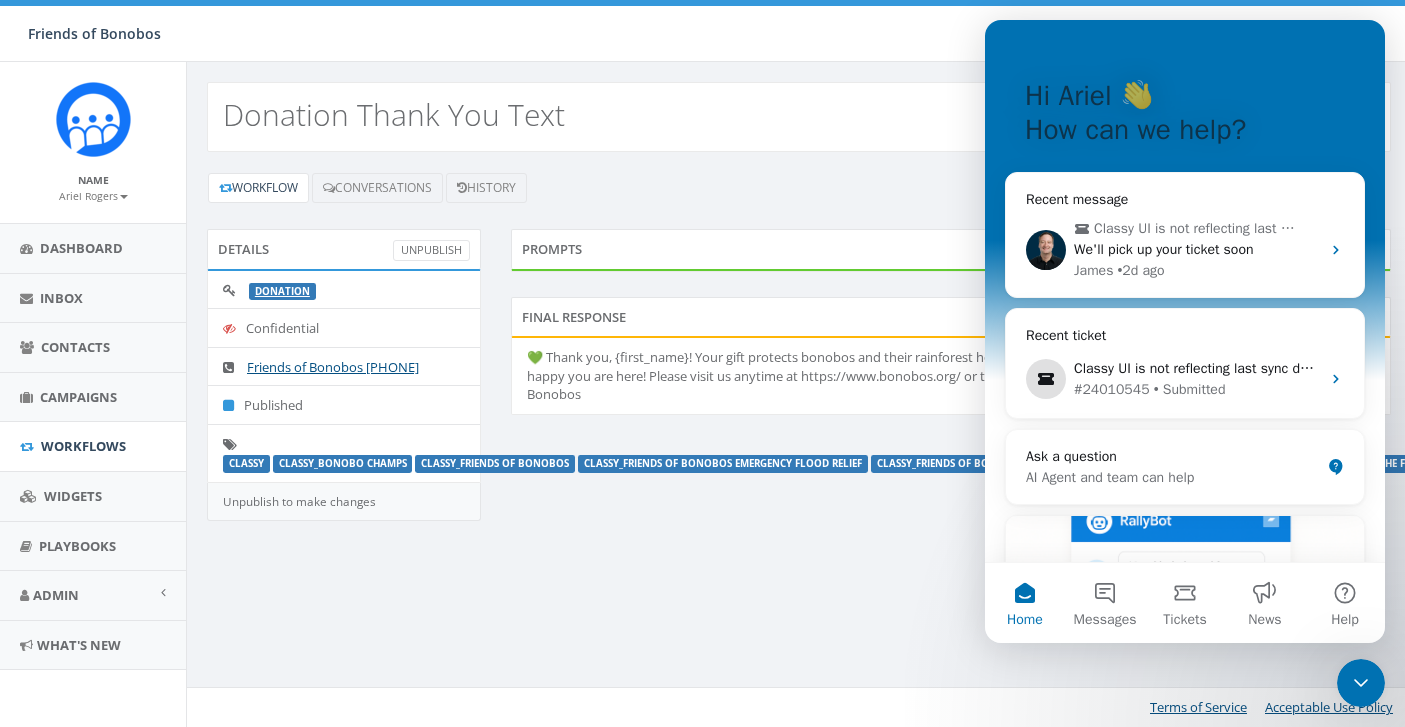 click on "#24010545 • Submitted" at bounding box center [1197, 389] 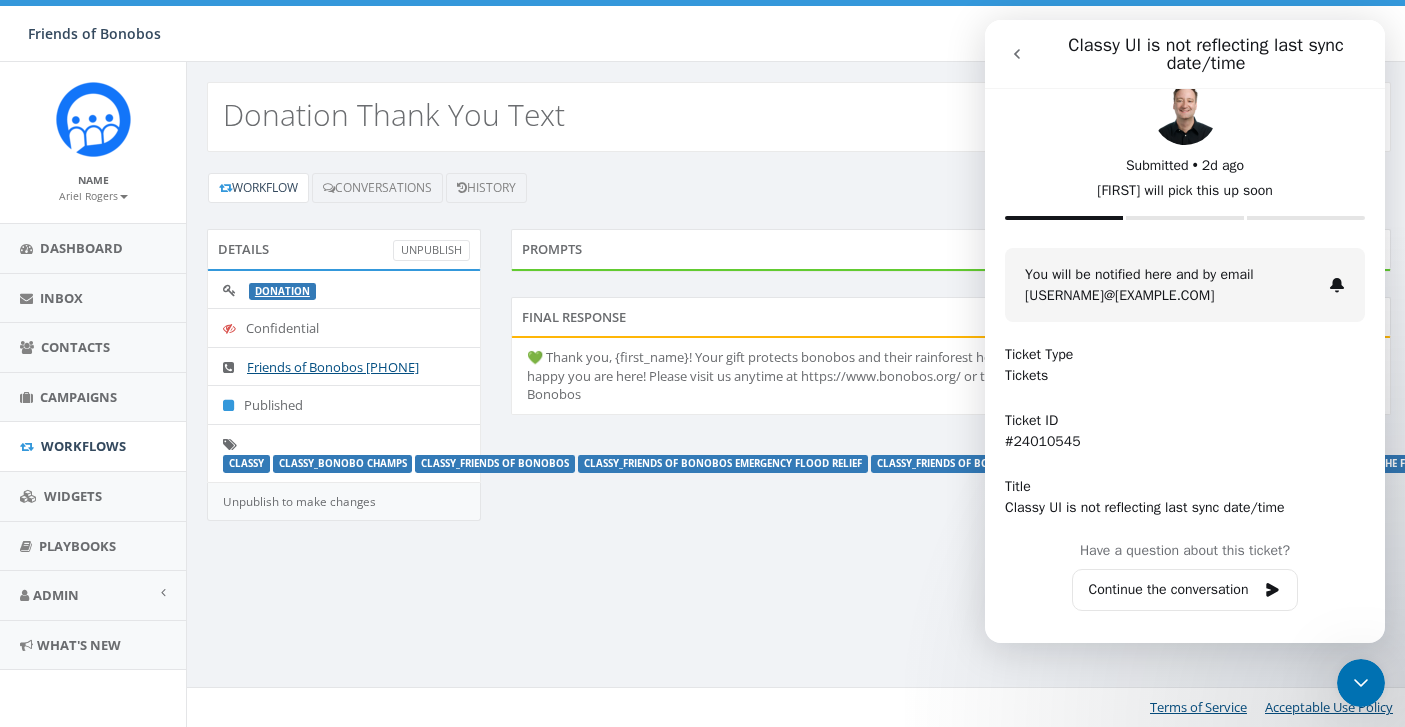 scroll, scrollTop: 0, scrollLeft: 0, axis: both 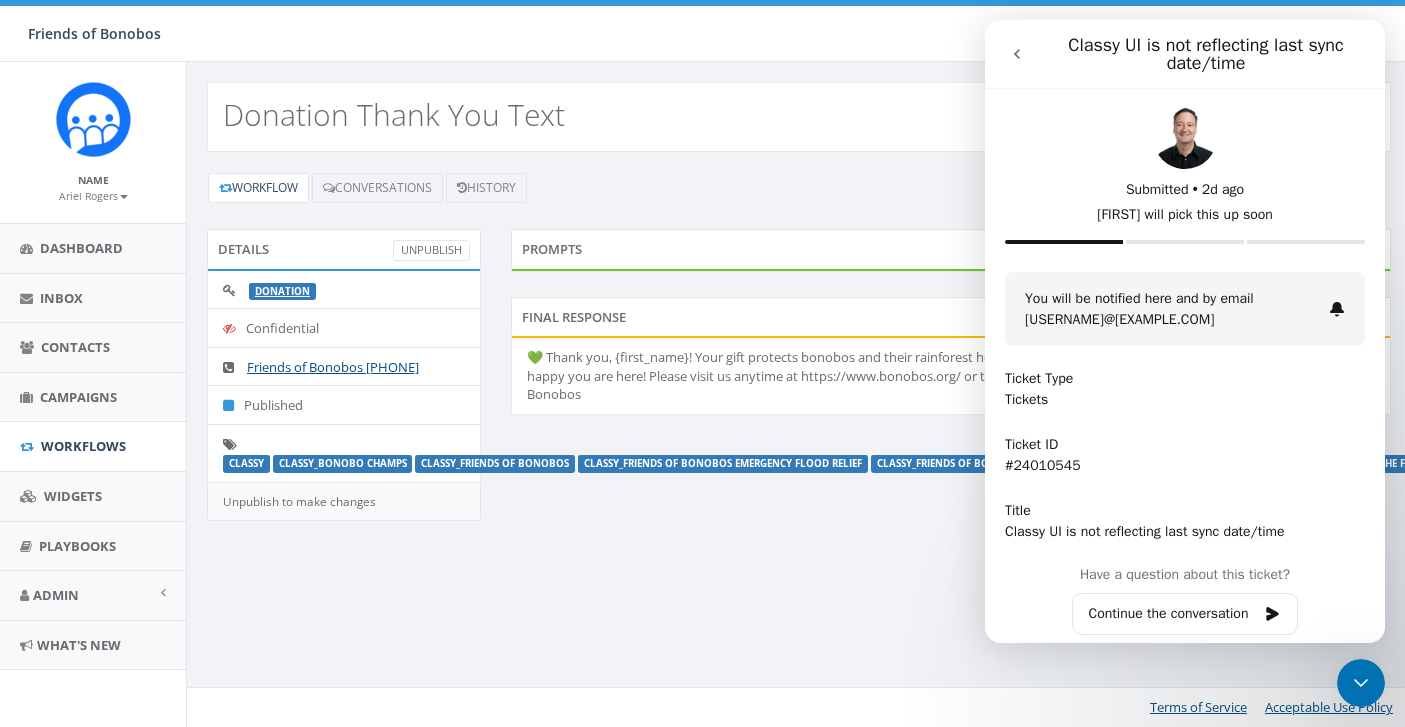 click 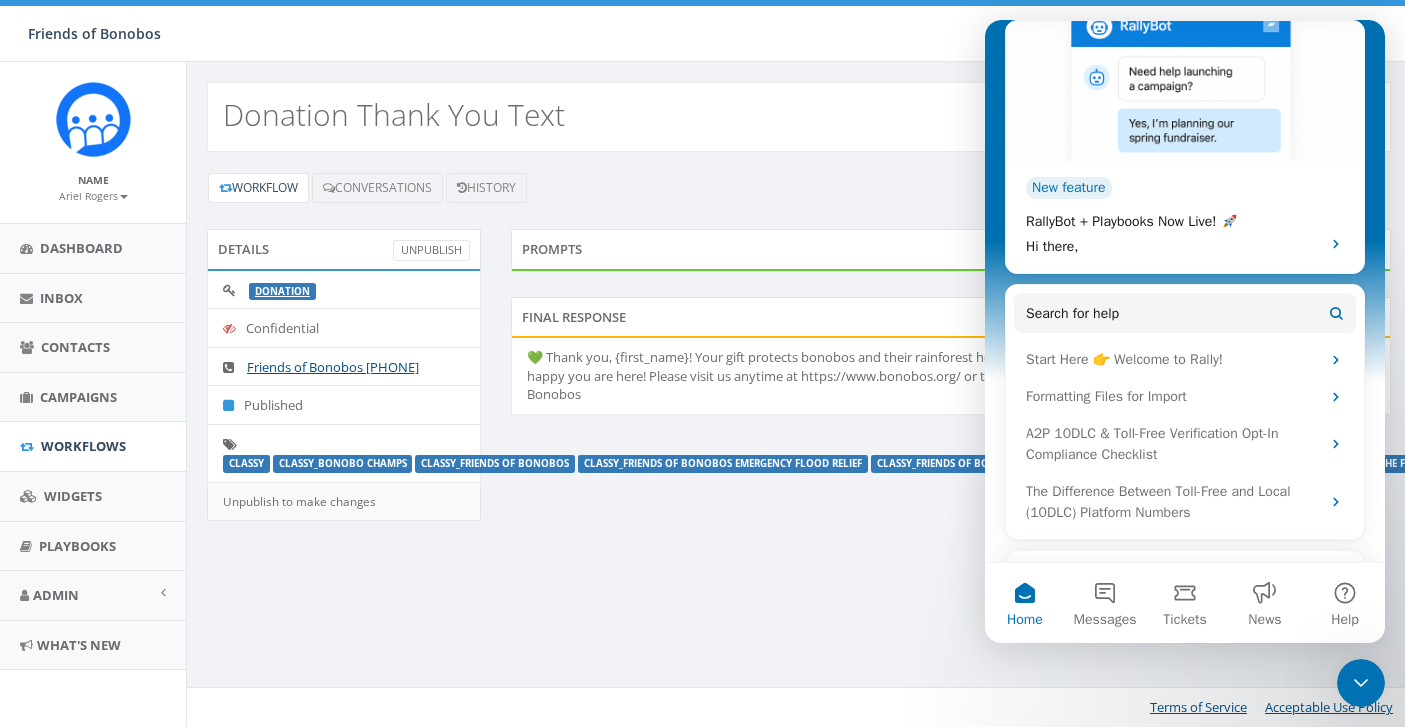 scroll, scrollTop: 631, scrollLeft: 0, axis: vertical 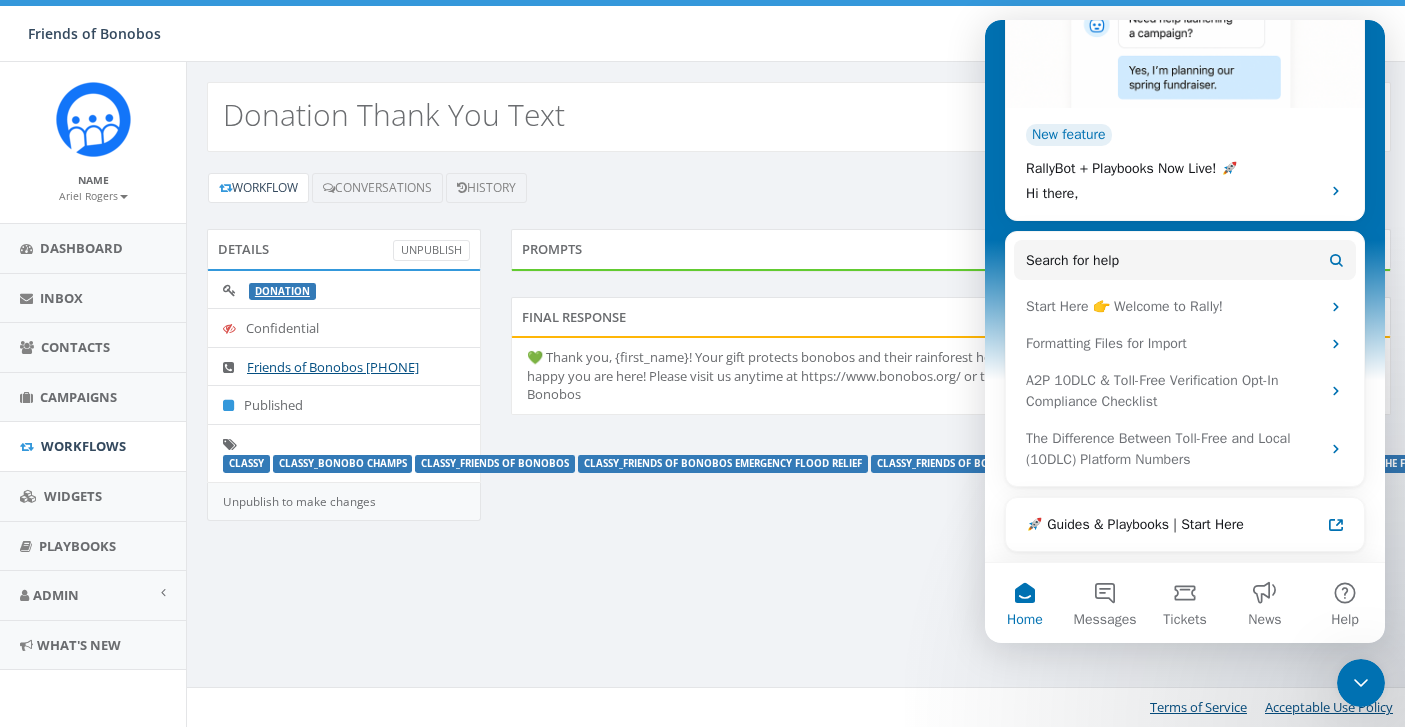 click on "Donation Thank You Text  Workflow    Conversations    History Details UnPublish      Donation  Confidential   Friends of Bonobos [PHONE]  Published   classy classy_Bonobo Champs classy_Friends of Bonobos classy_Friends of Bonobos Emergency Flood Relief classy_Friends of Bonobos Rescue Fund classy_Join the Bonobo Fellowship classy_Join the Fellowship classy_Save Bonobos classy_Save Bonobos and their Rainforest Home classy_The Fellowship classy_Friends of Bonobos World Bonobo Day 2025 Unpublish to make changes Prompts Final Response 💚 Thank you, {first_name}!
Your gift protects bonobos and their rainforest home. You're part of the Friends of Bonobos family, and we're so happy you are here! Please visit us anytime at  https://www.bonobos.org/ or text us back!
With gratitude,
the whole team at Friends of Bonobos  Terms of Service   Acceptable Use Policy" at bounding box center (798, 394) 